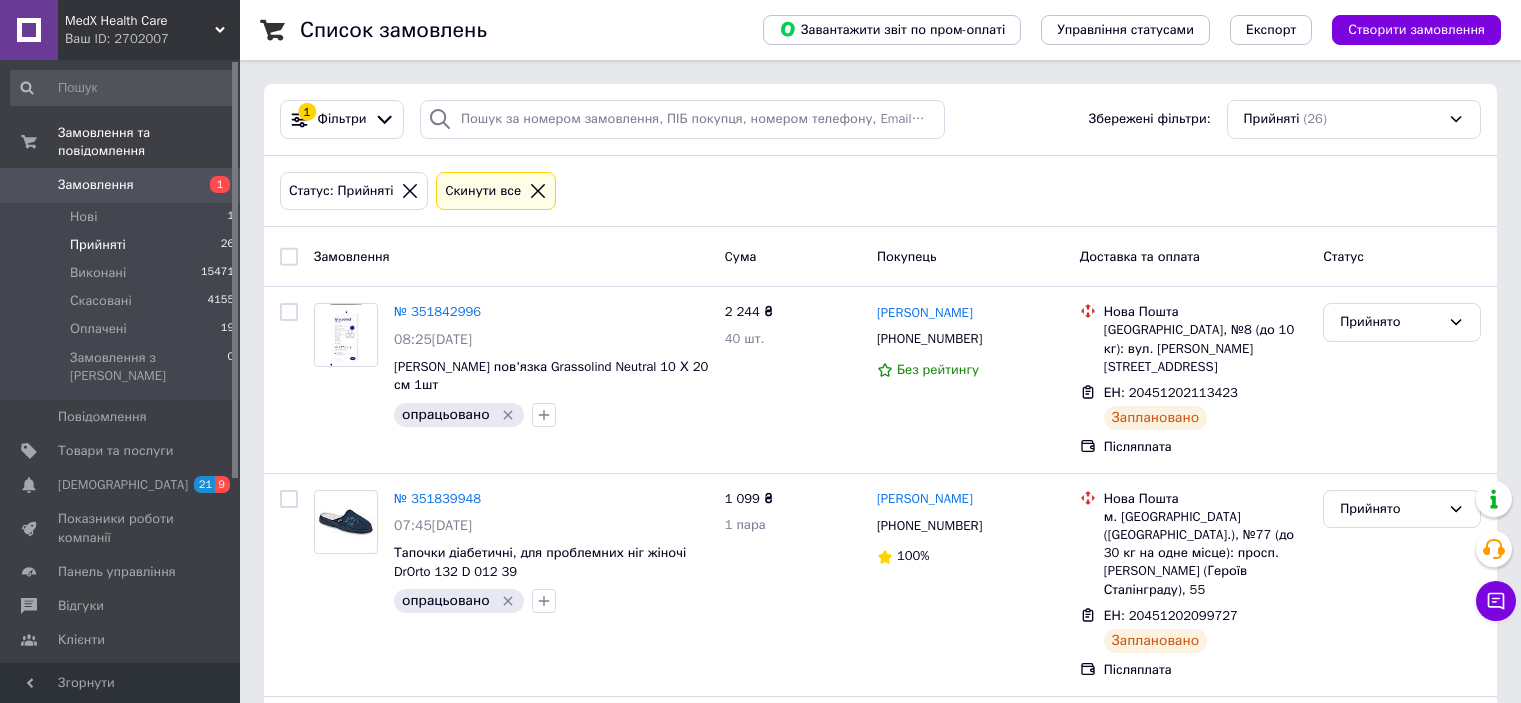 scroll, scrollTop: 0, scrollLeft: 0, axis: both 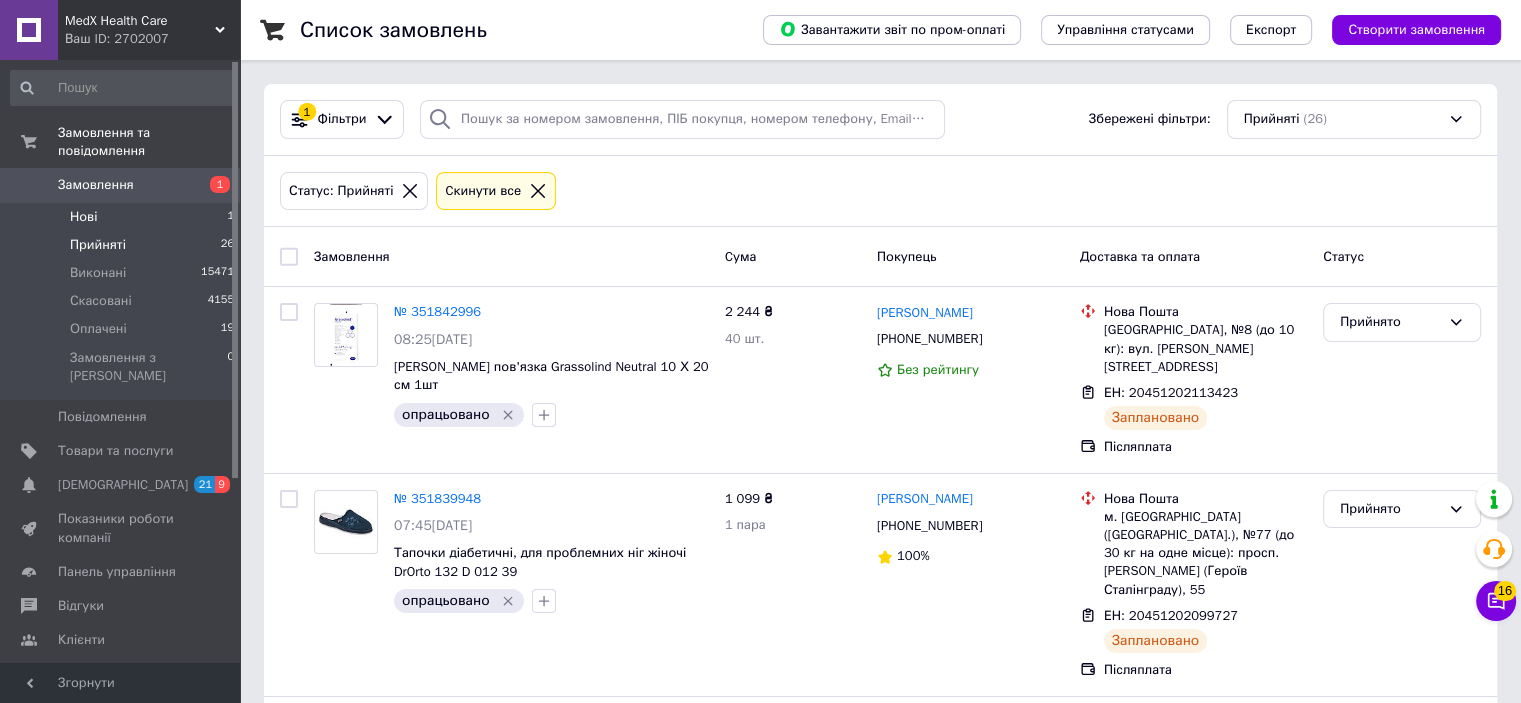 click on "Нові" at bounding box center (83, 217) 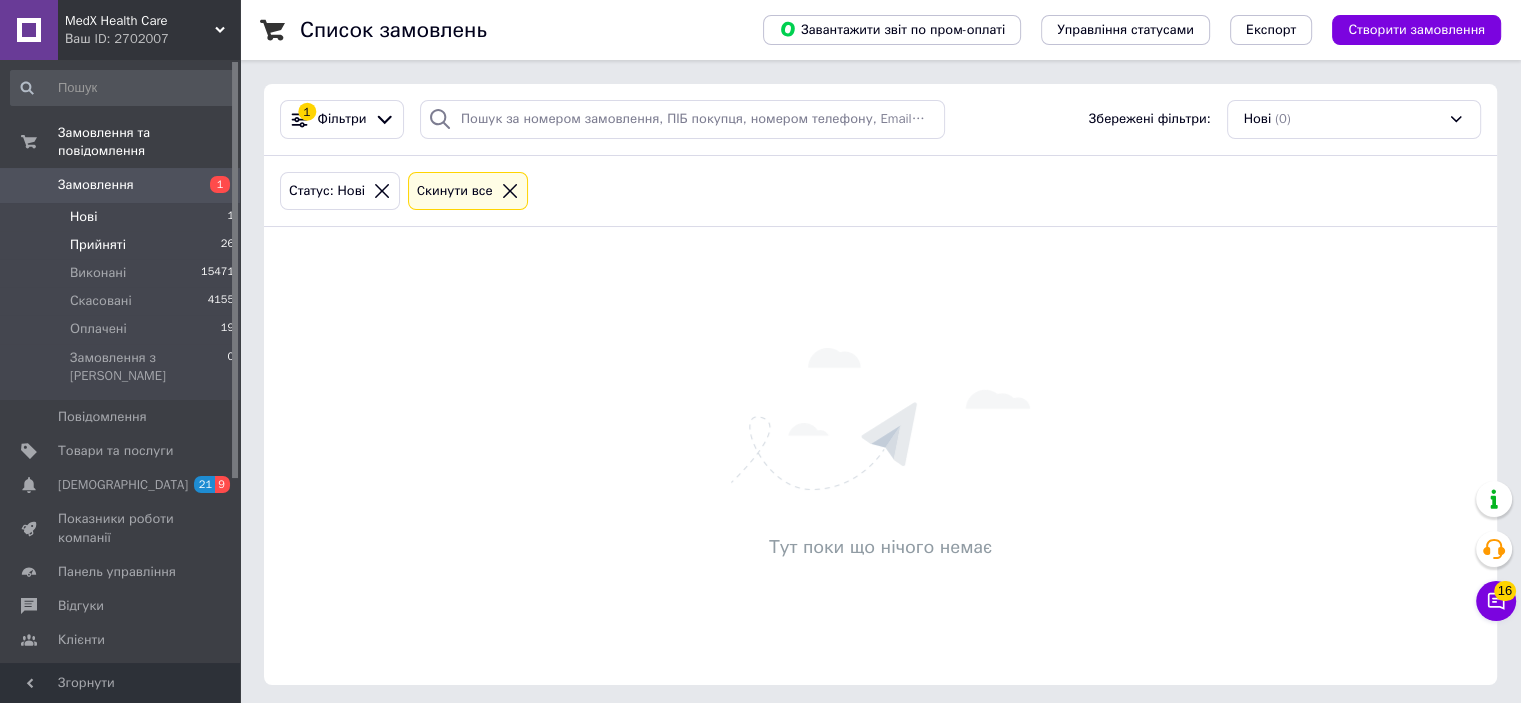 click on "Прийняті" at bounding box center [98, 245] 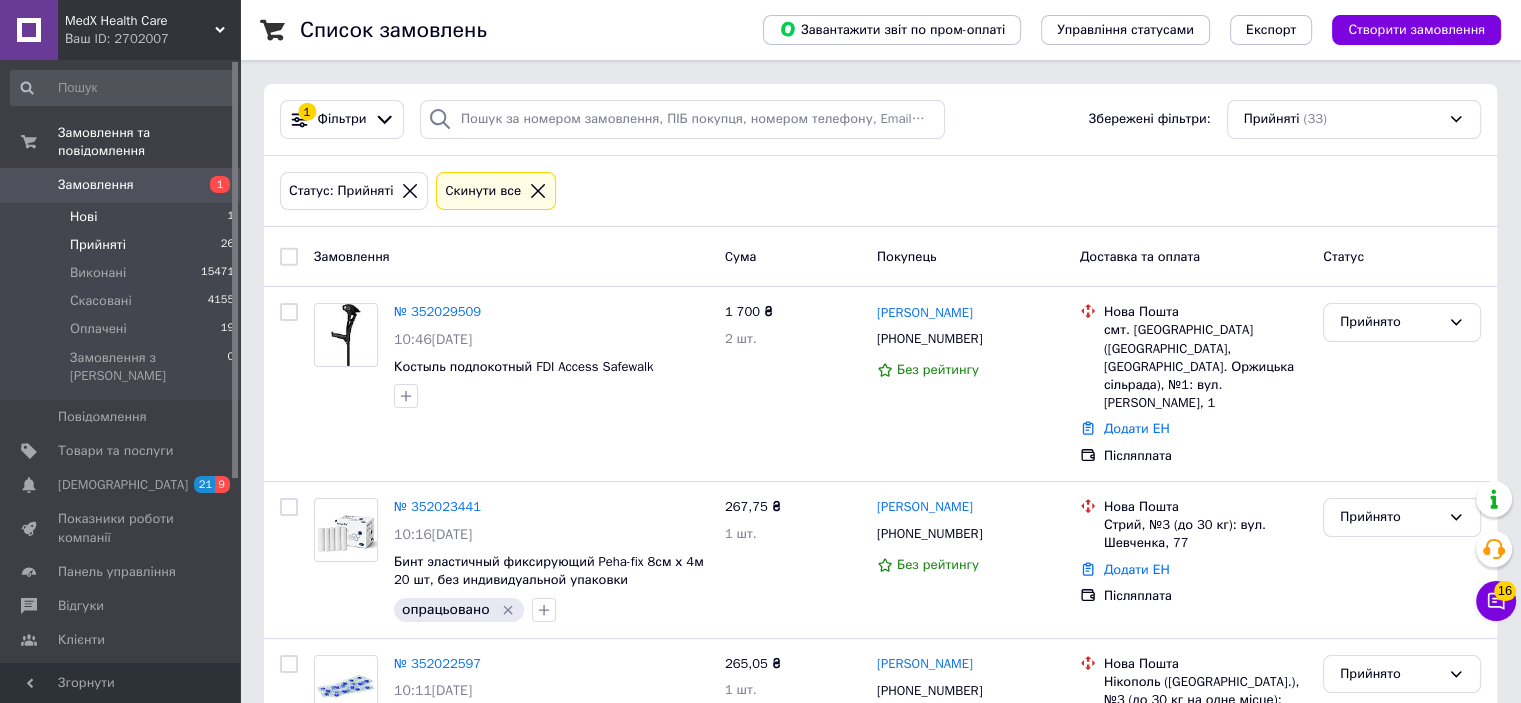 click on "Нові" at bounding box center (83, 217) 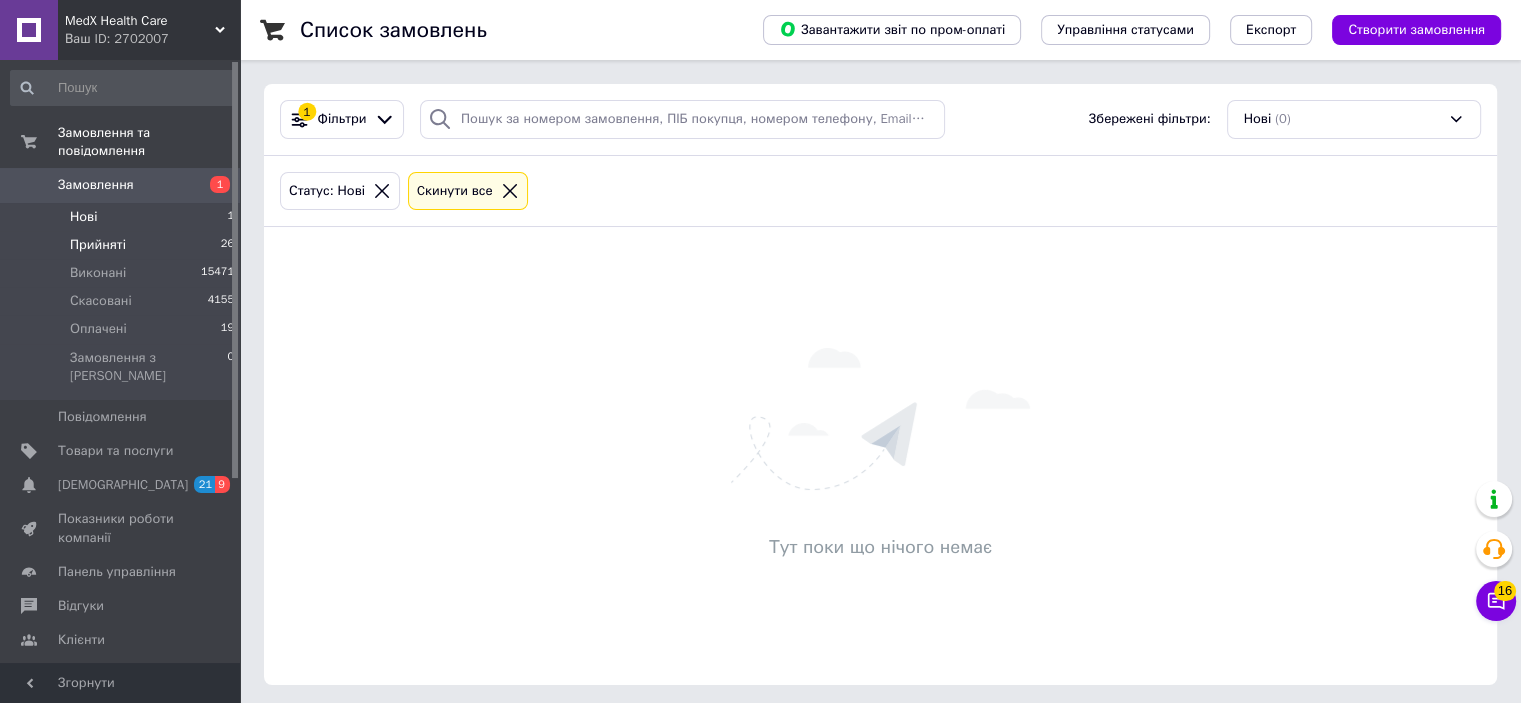 click on "Прийняті" at bounding box center (98, 245) 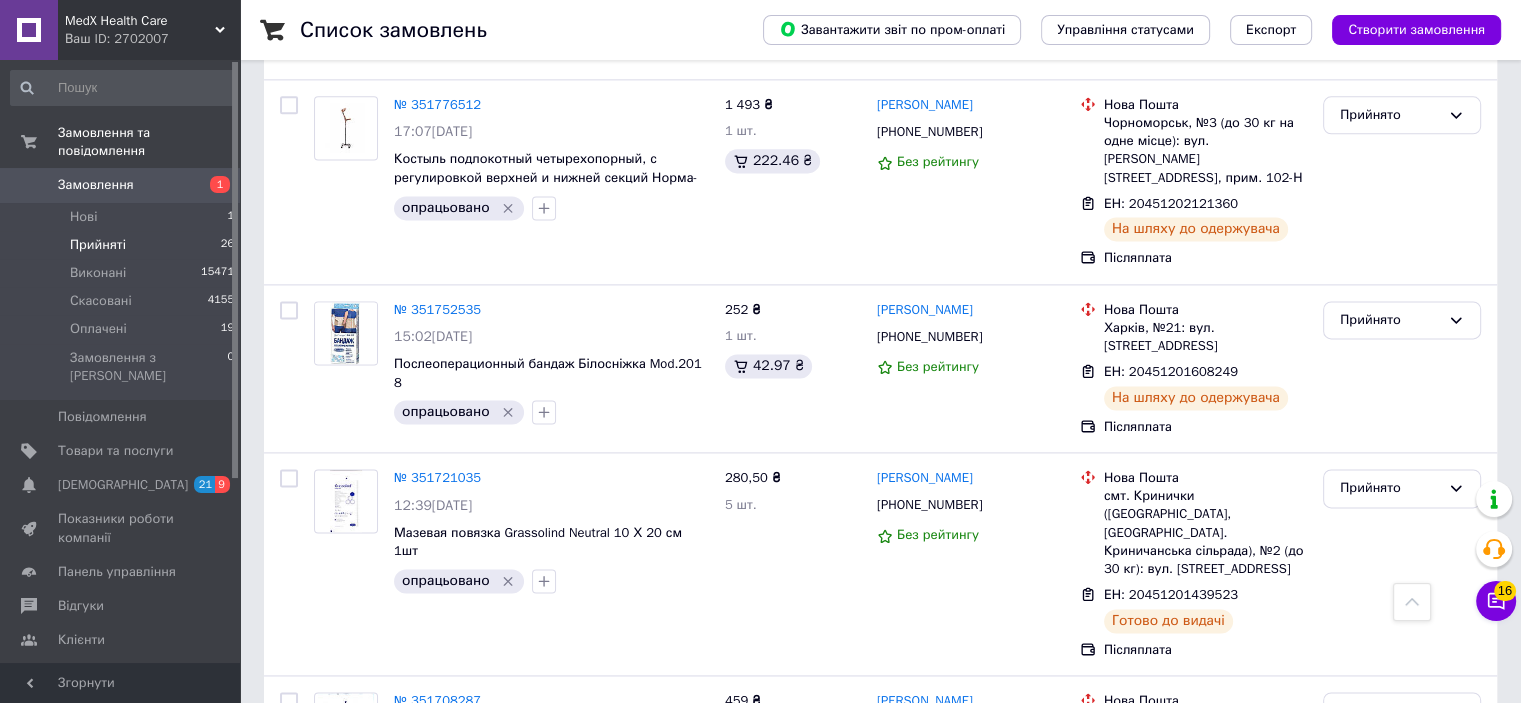 scroll, scrollTop: 3163, scrollLeft: 0, axis: vertical 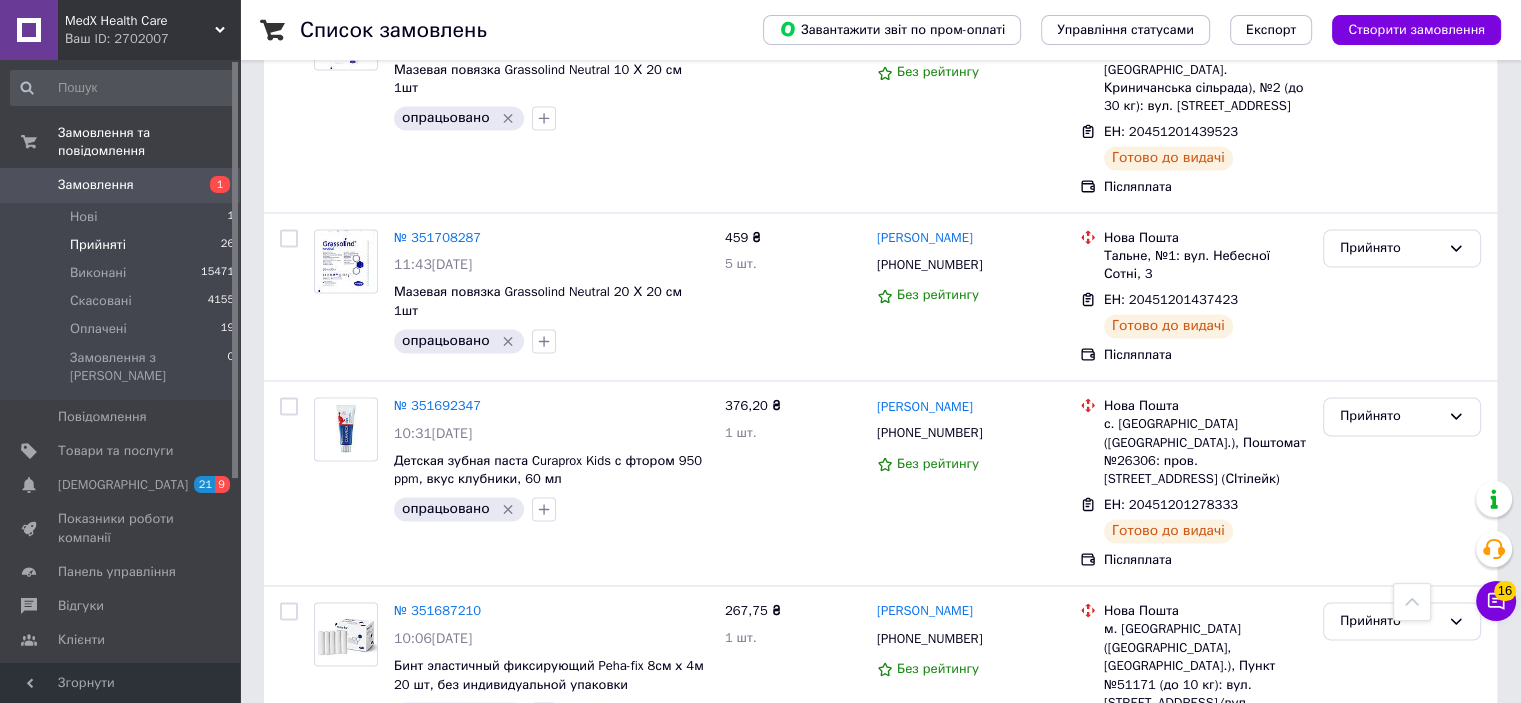 click on "Прийняті" at bounding box center (98, 245) 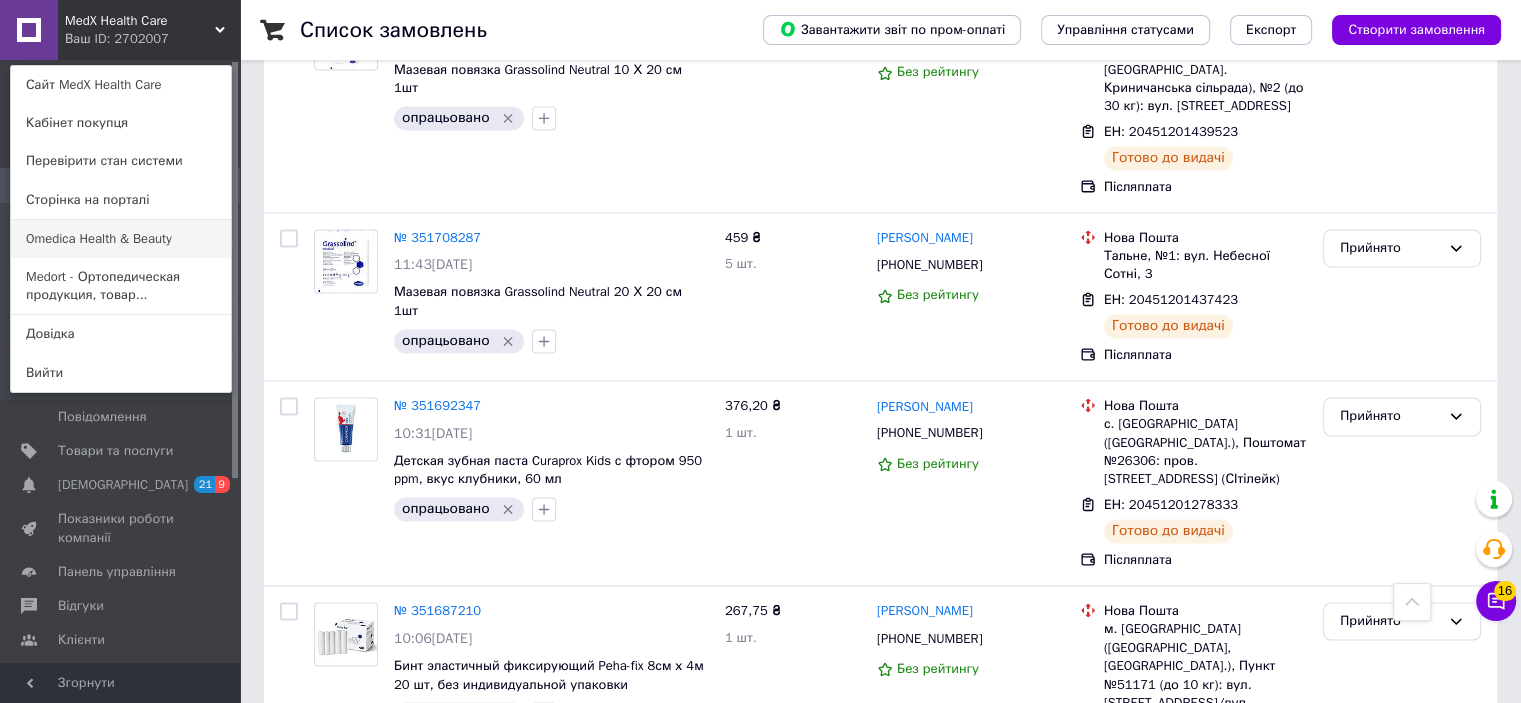 click on "Omedica Health & Beauty" at bounding box center (121, 239) 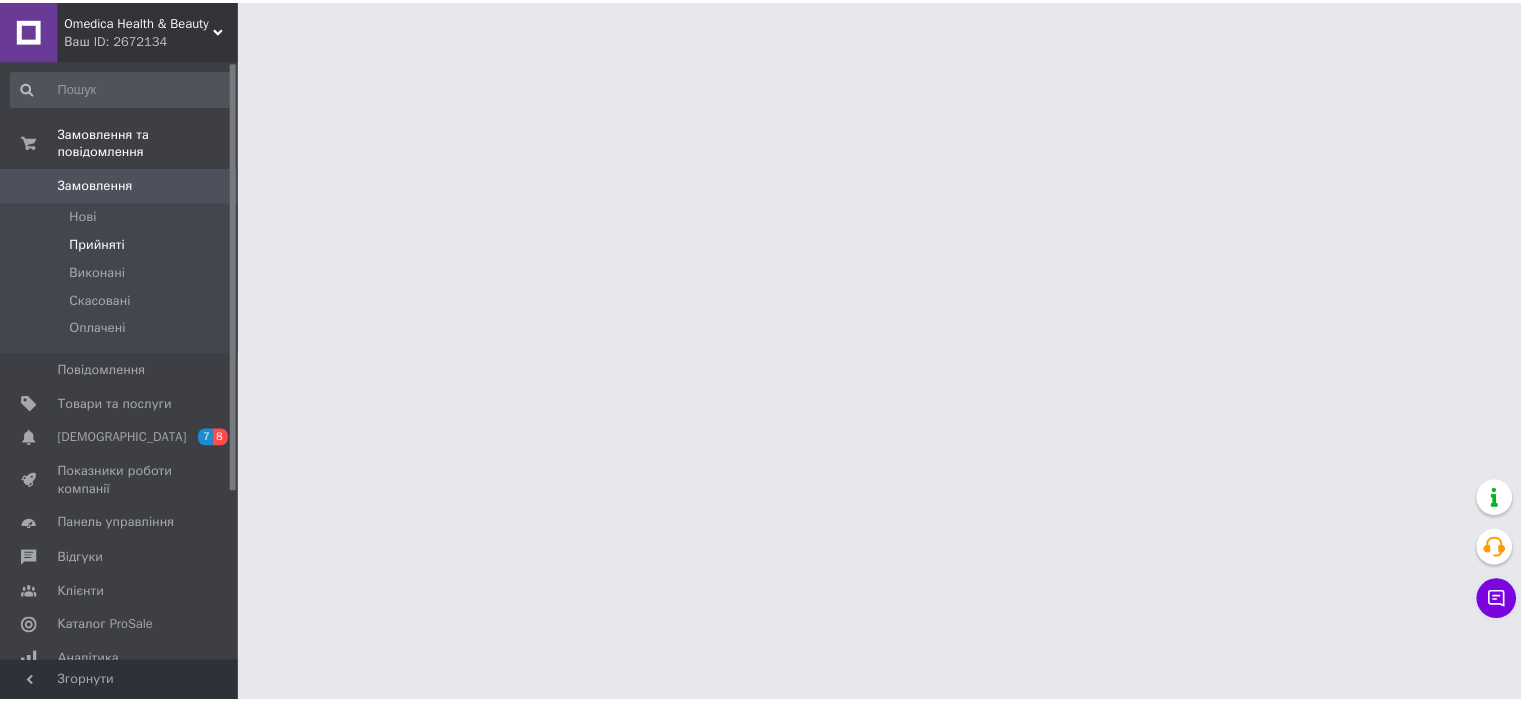 scroll, scrollTop: 0, scrollLeft: 0, axis: both 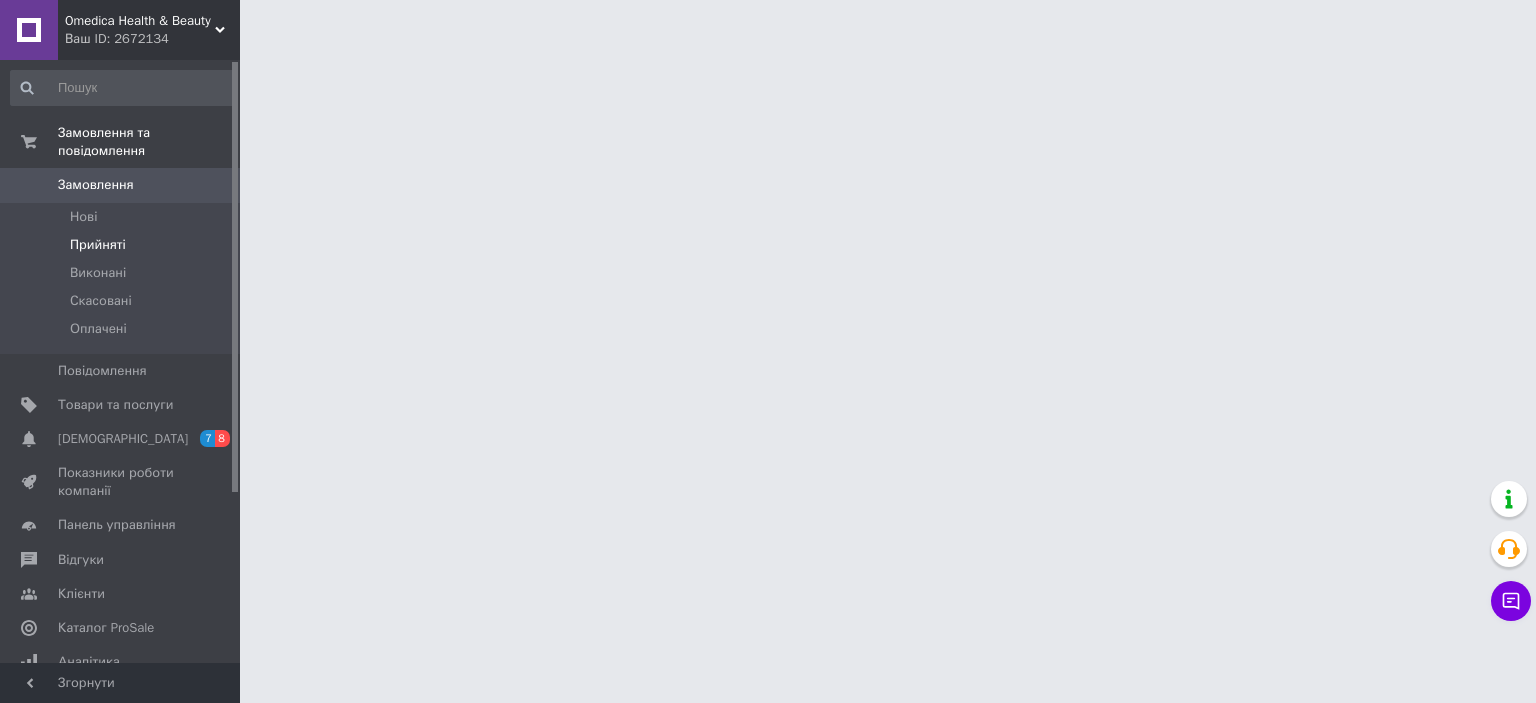click on "Прийняті" at bounding box center (98, 245) 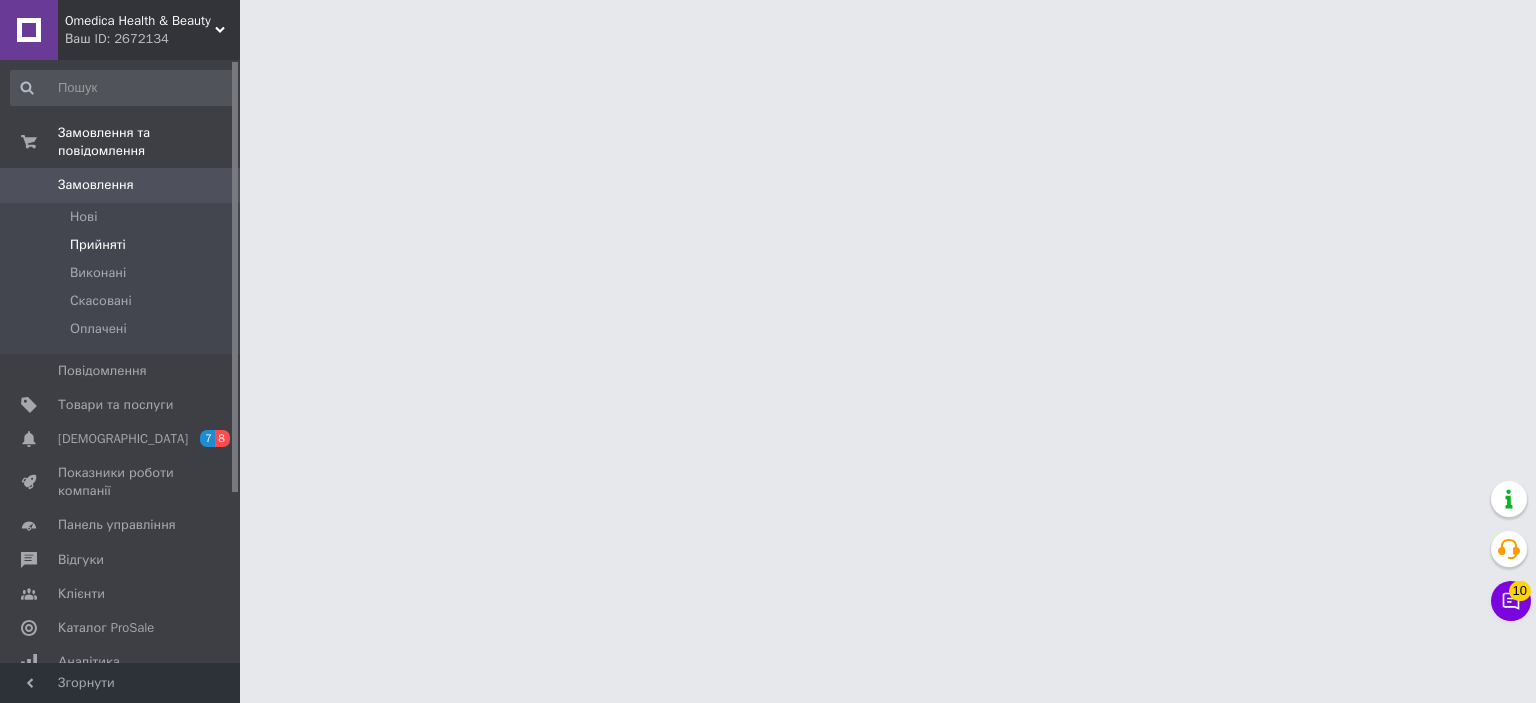 click on "Прийняті" at bounding box center (98, 245) 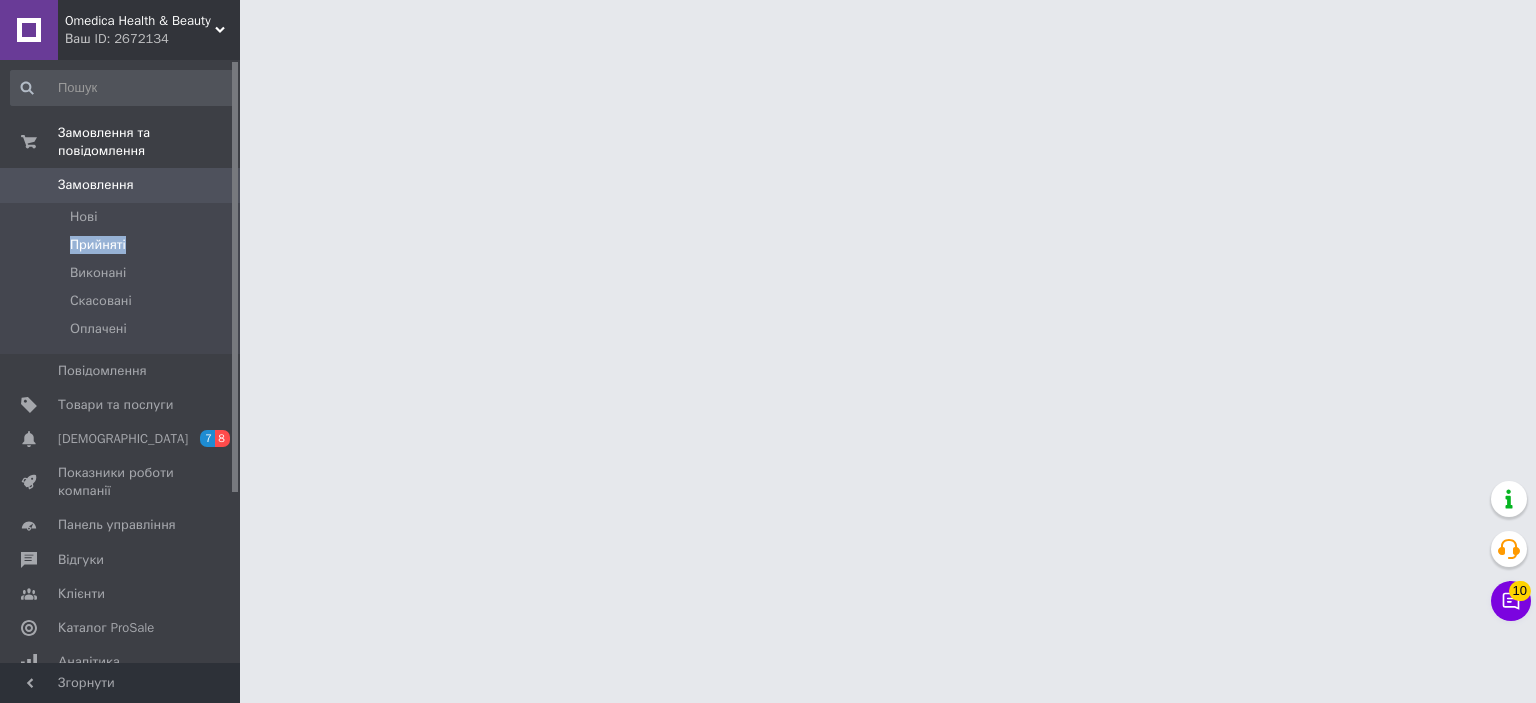 click on "Прийняті" at bounding box center (98, 245) 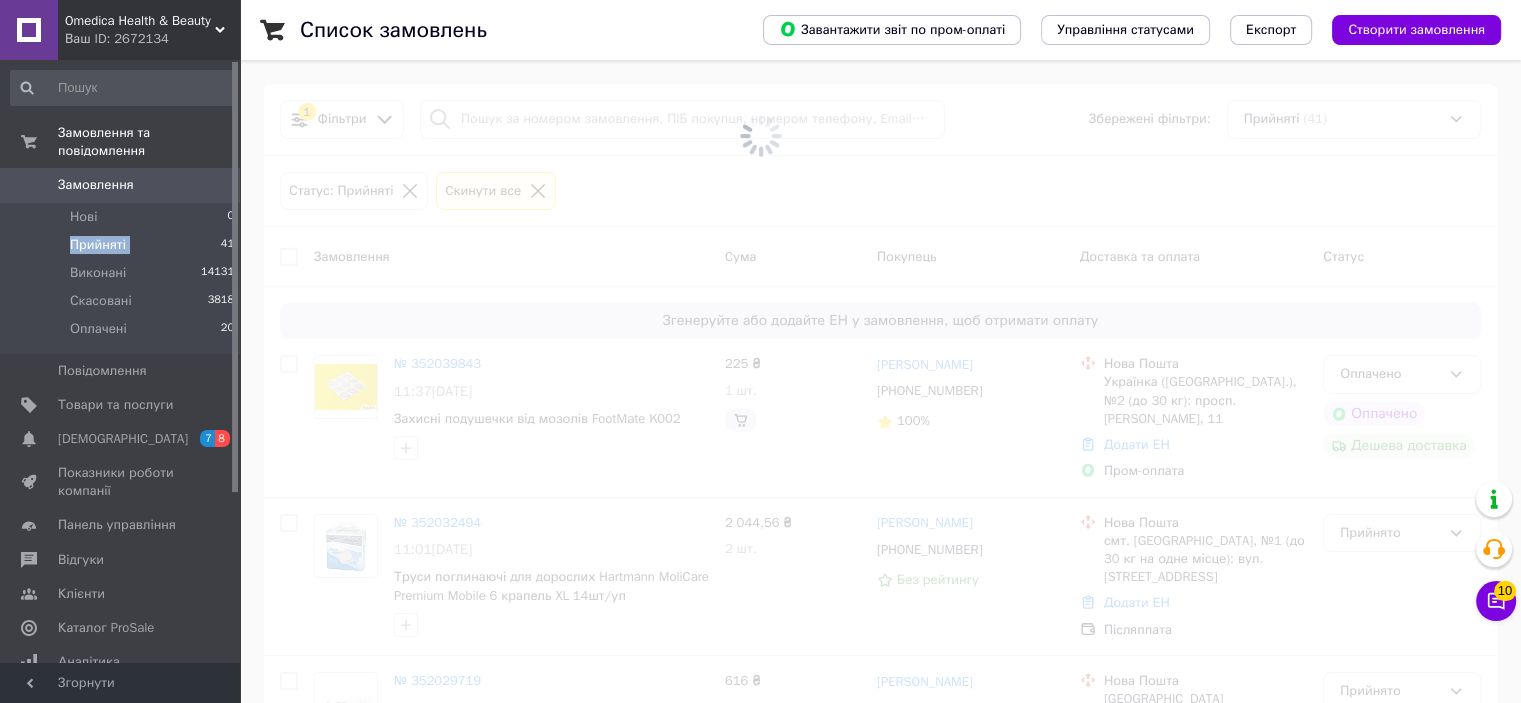 click on "Прийняті" at bounding box center [98, 245] 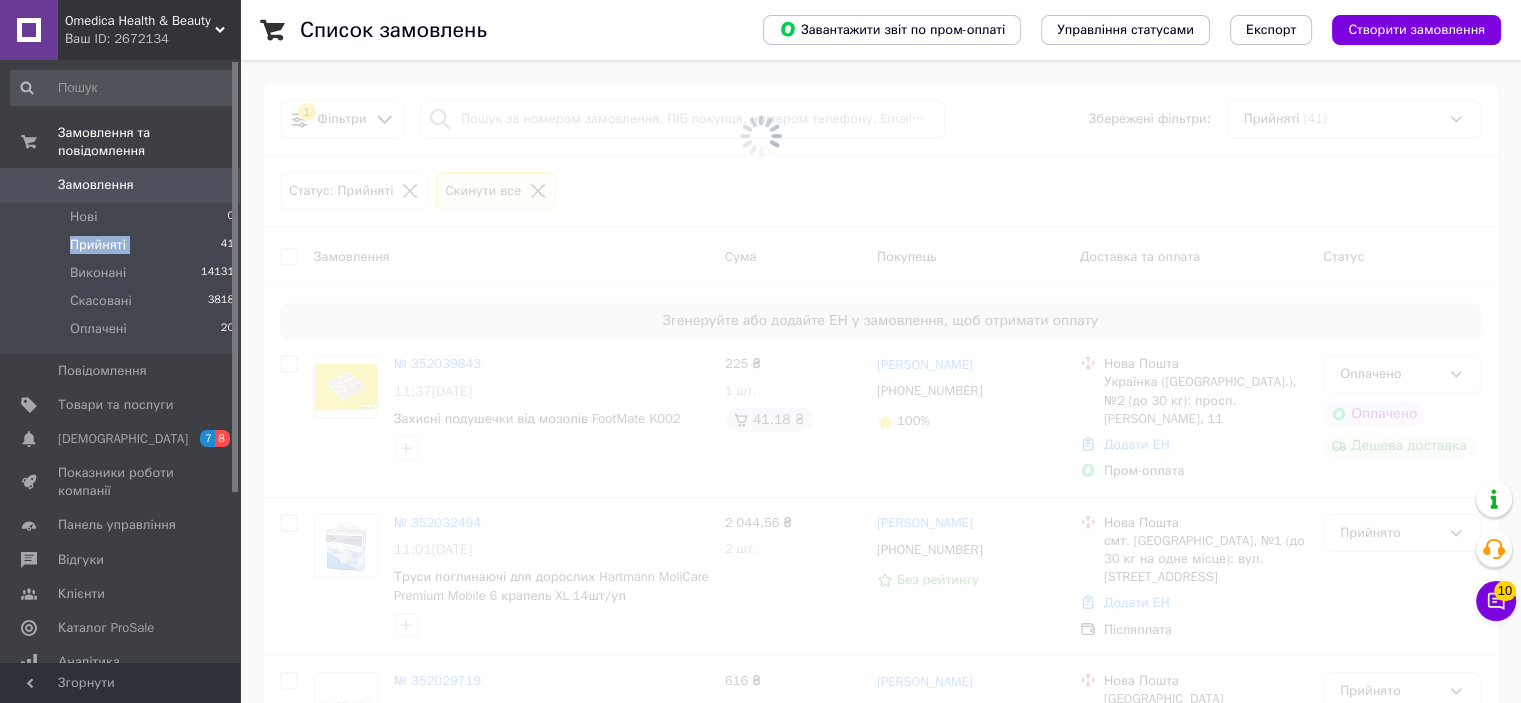 click on "Прийняті" at bounding box center [98, 245] 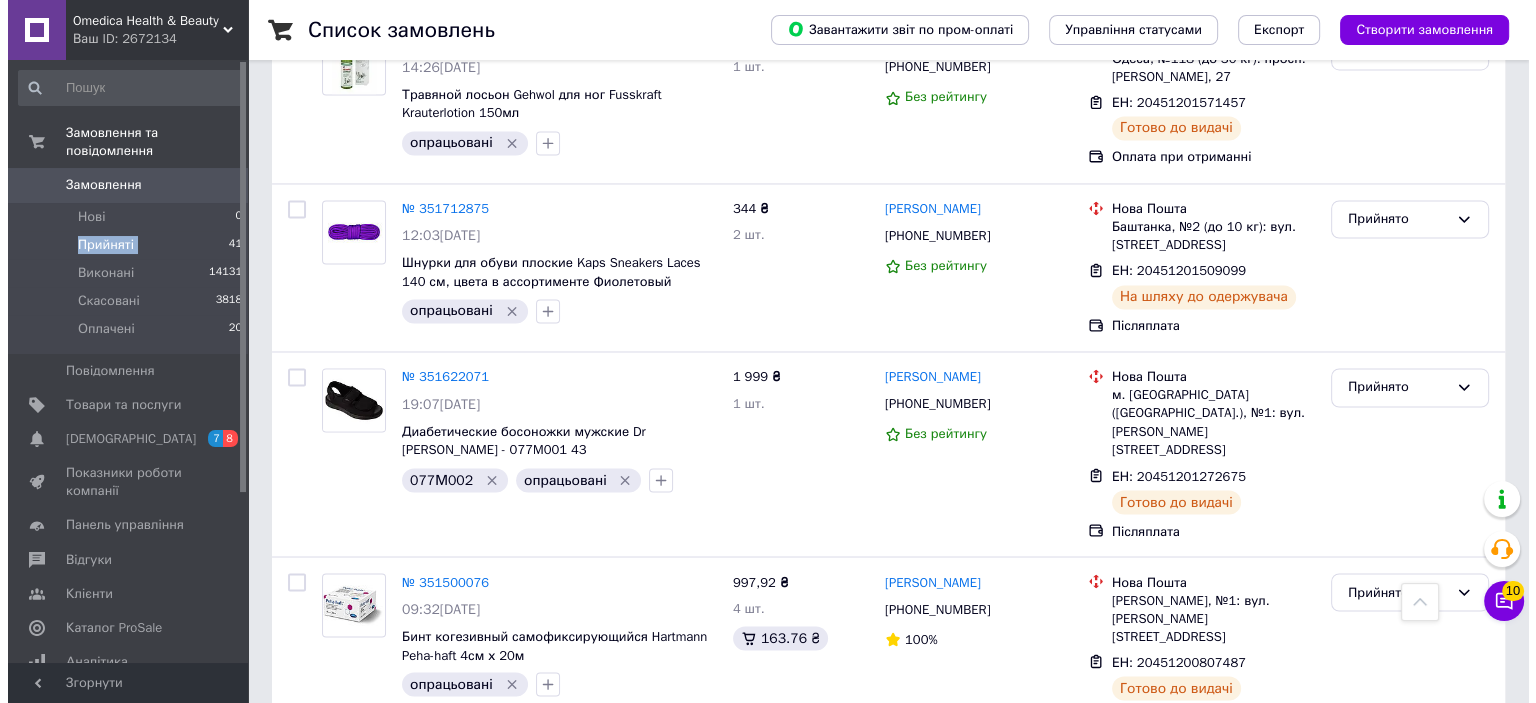 scroll, scrollTop: 3326, scrollLeft: 0, axis: vertical 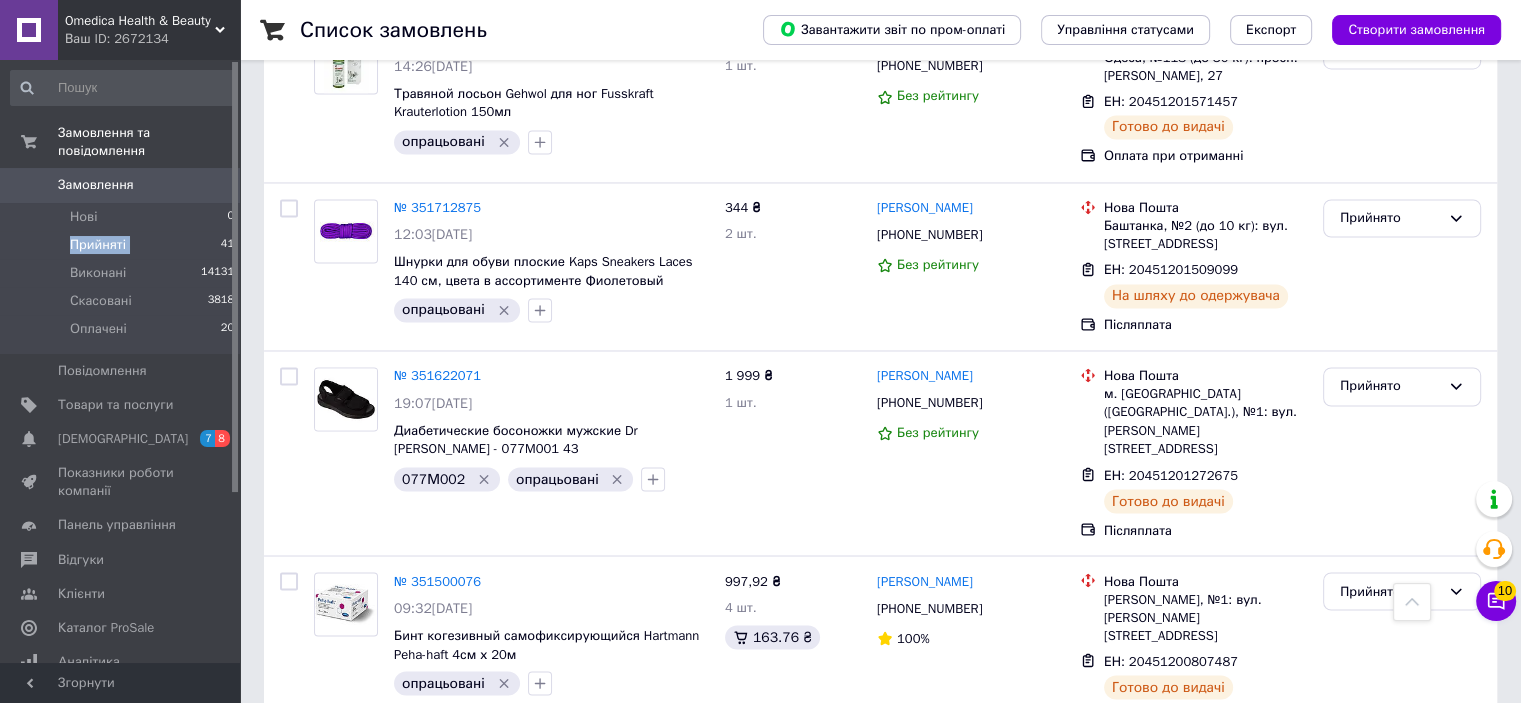 click on "Прийнято" at bounding box center [1390, 777] 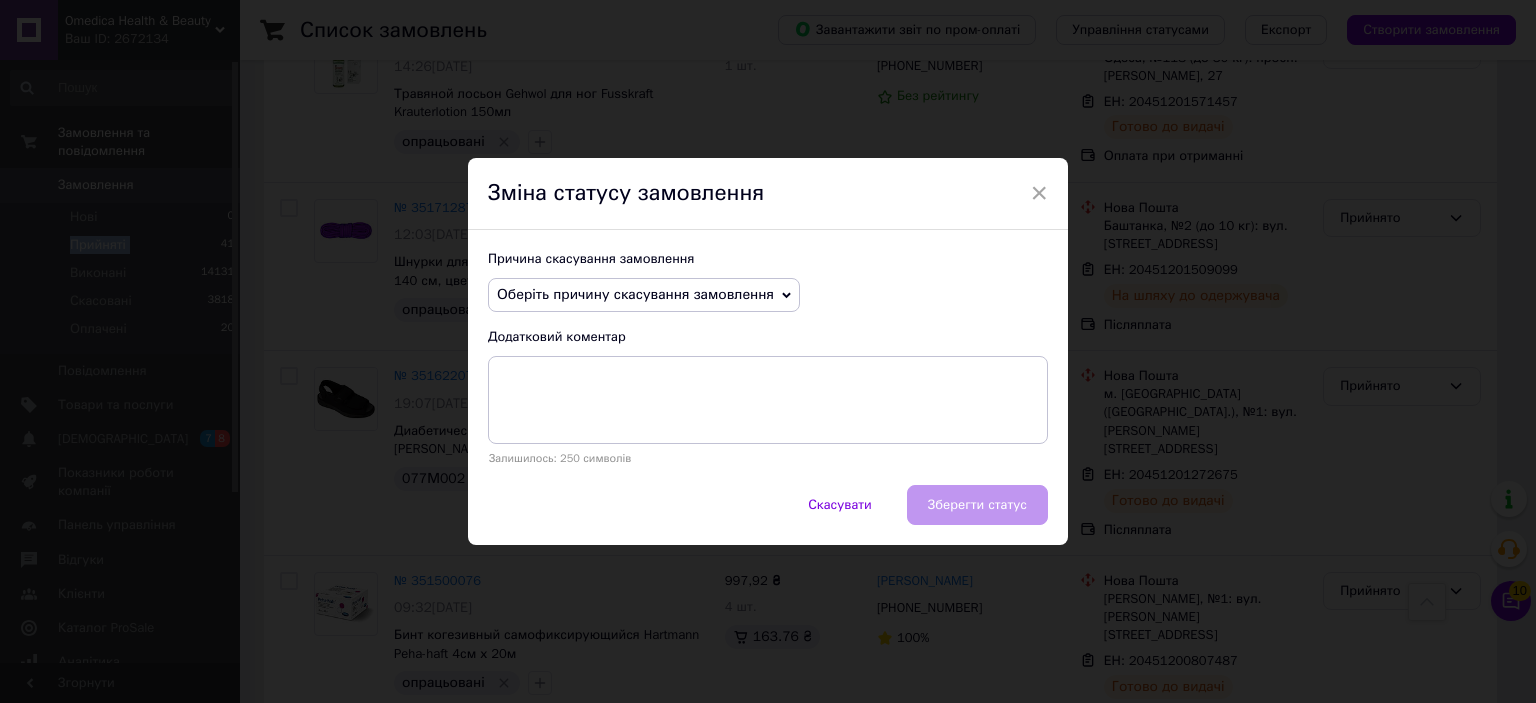 click on "Оберіть причину скасування замовлення" at bounding box center [644, 295] 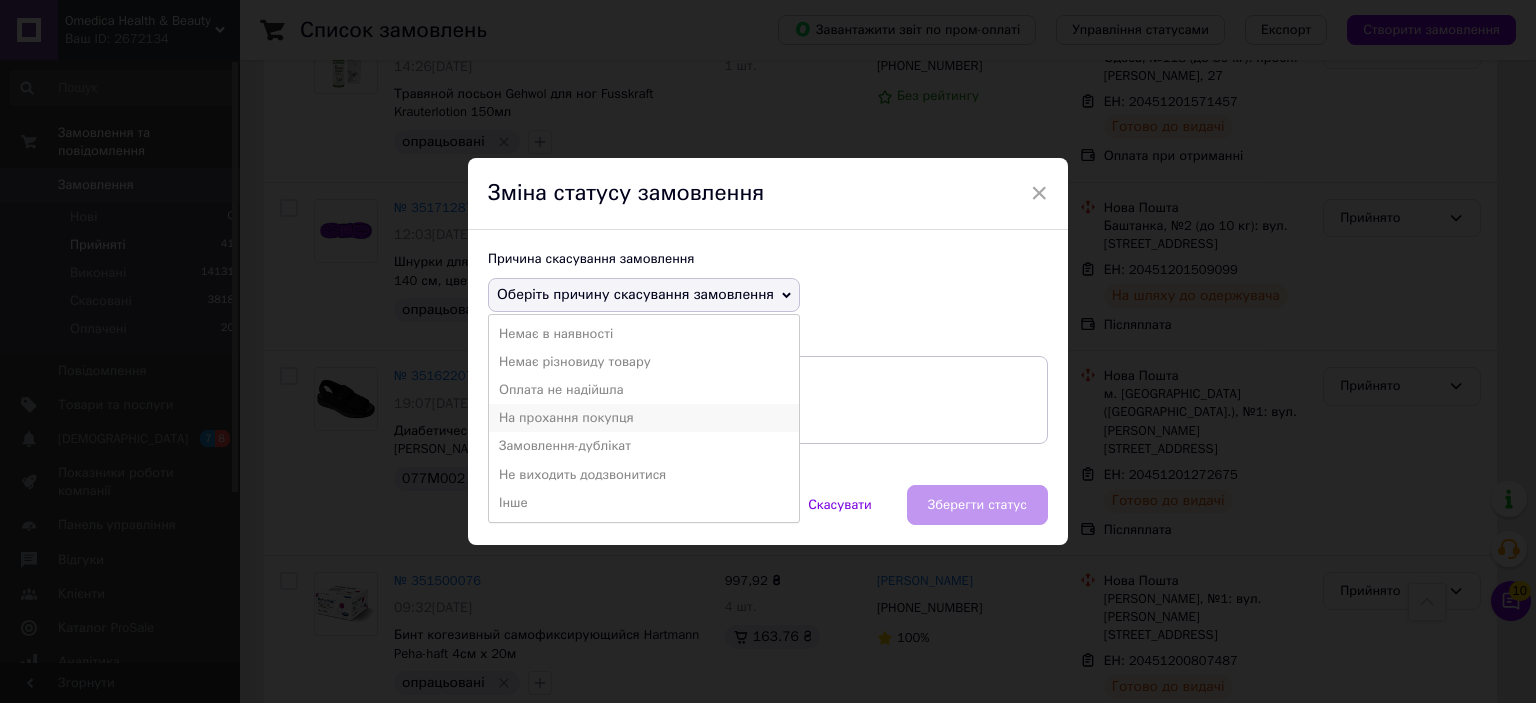 click on "На прохання покупця" at bounding box center [644, 418] 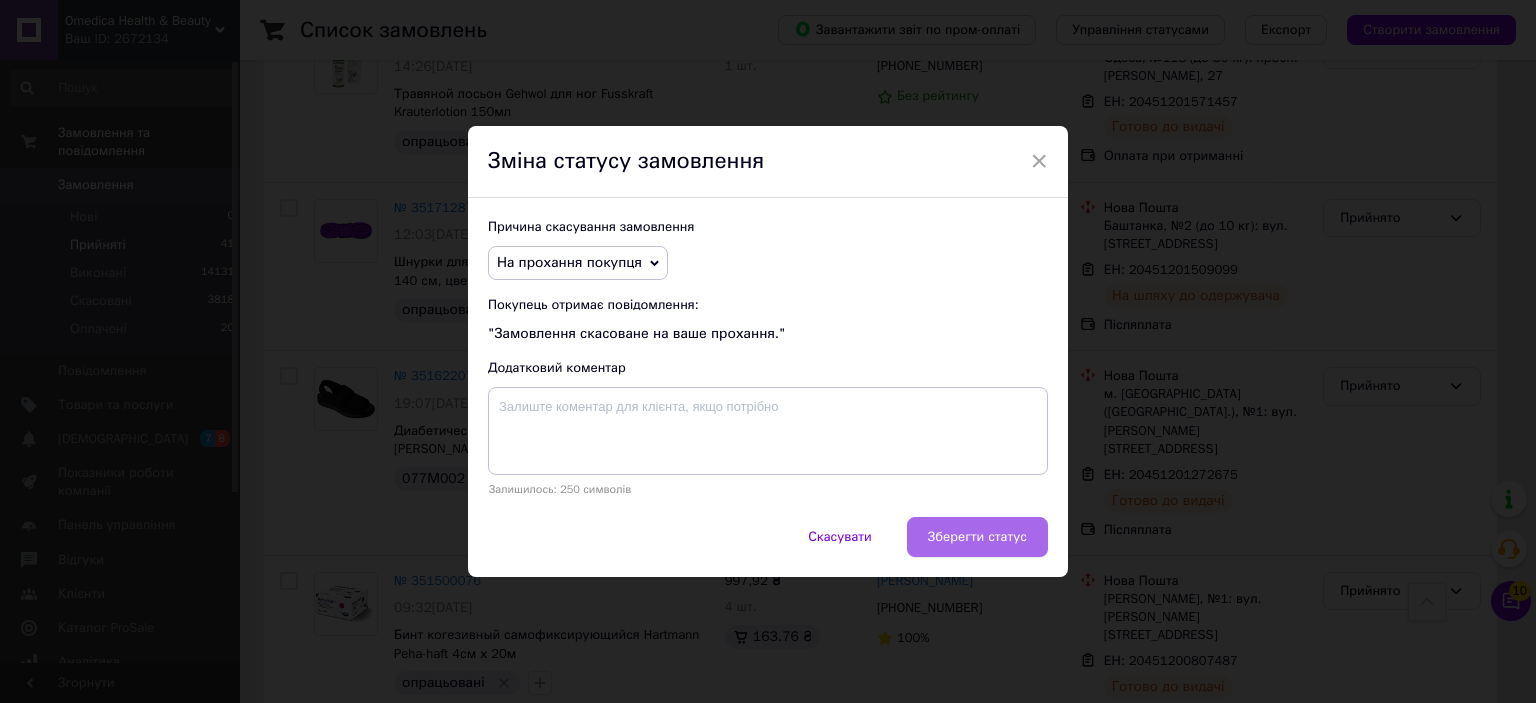 click on "Зберегти статус" at bounding box center (977, 537) 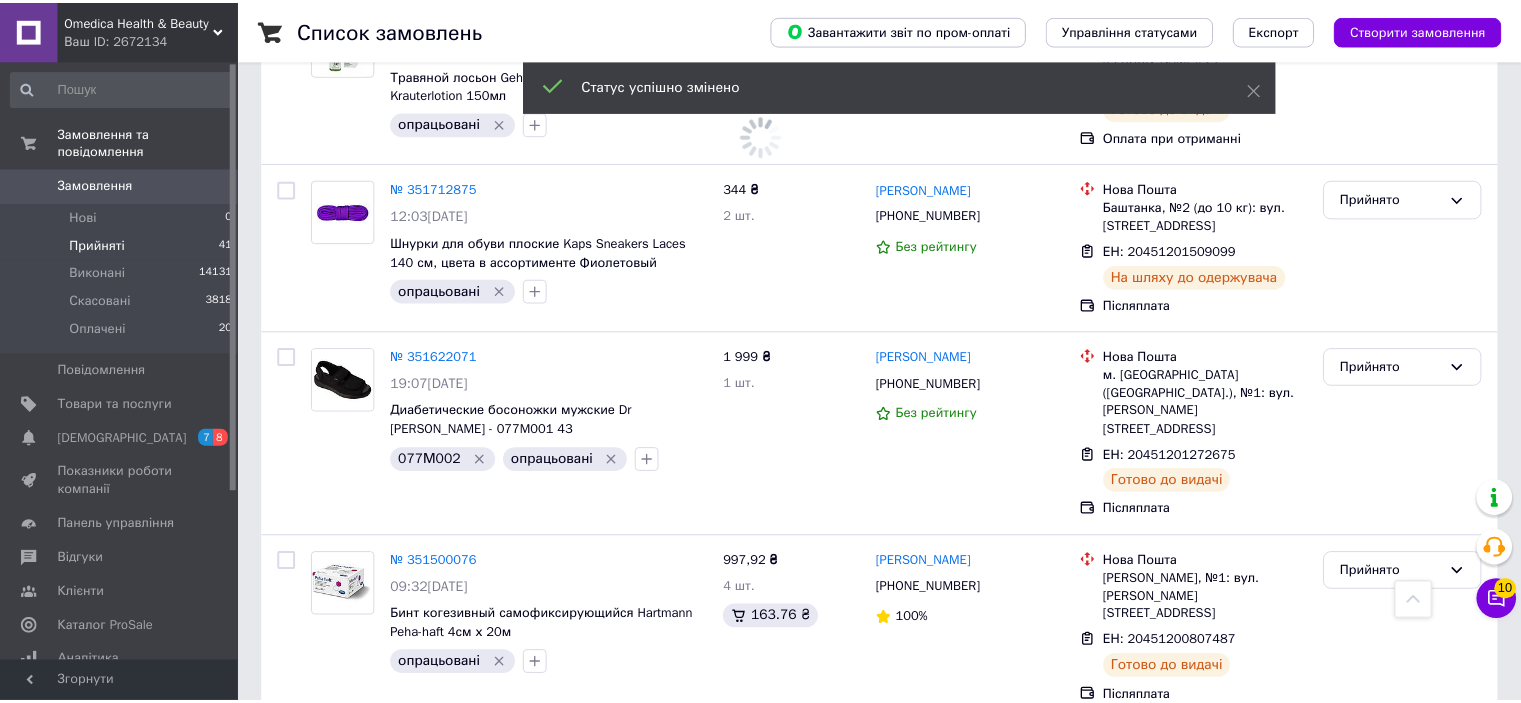 scroll, scrollTop: 3291, scrollLeft: 0, axis: vertical 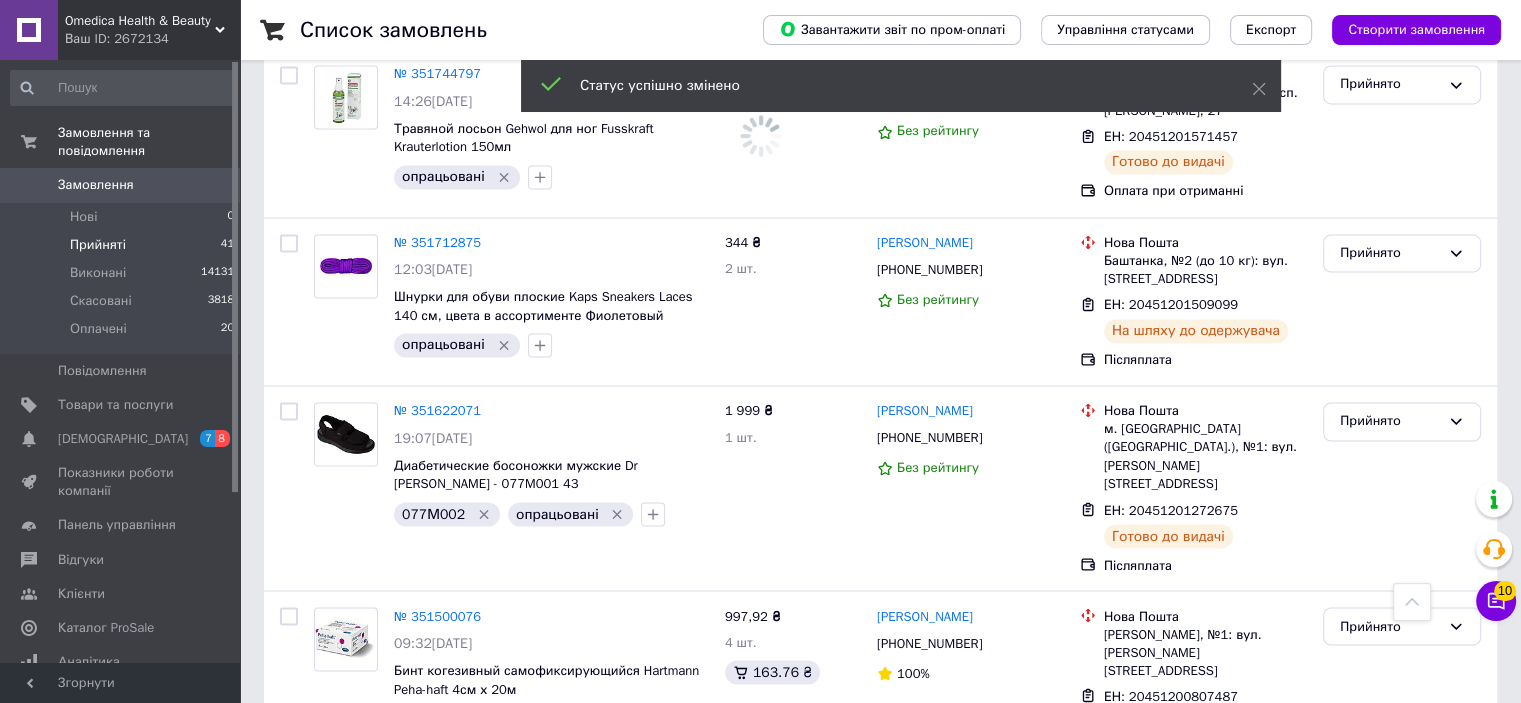 click on "2" at bounding box center (327, 1023) 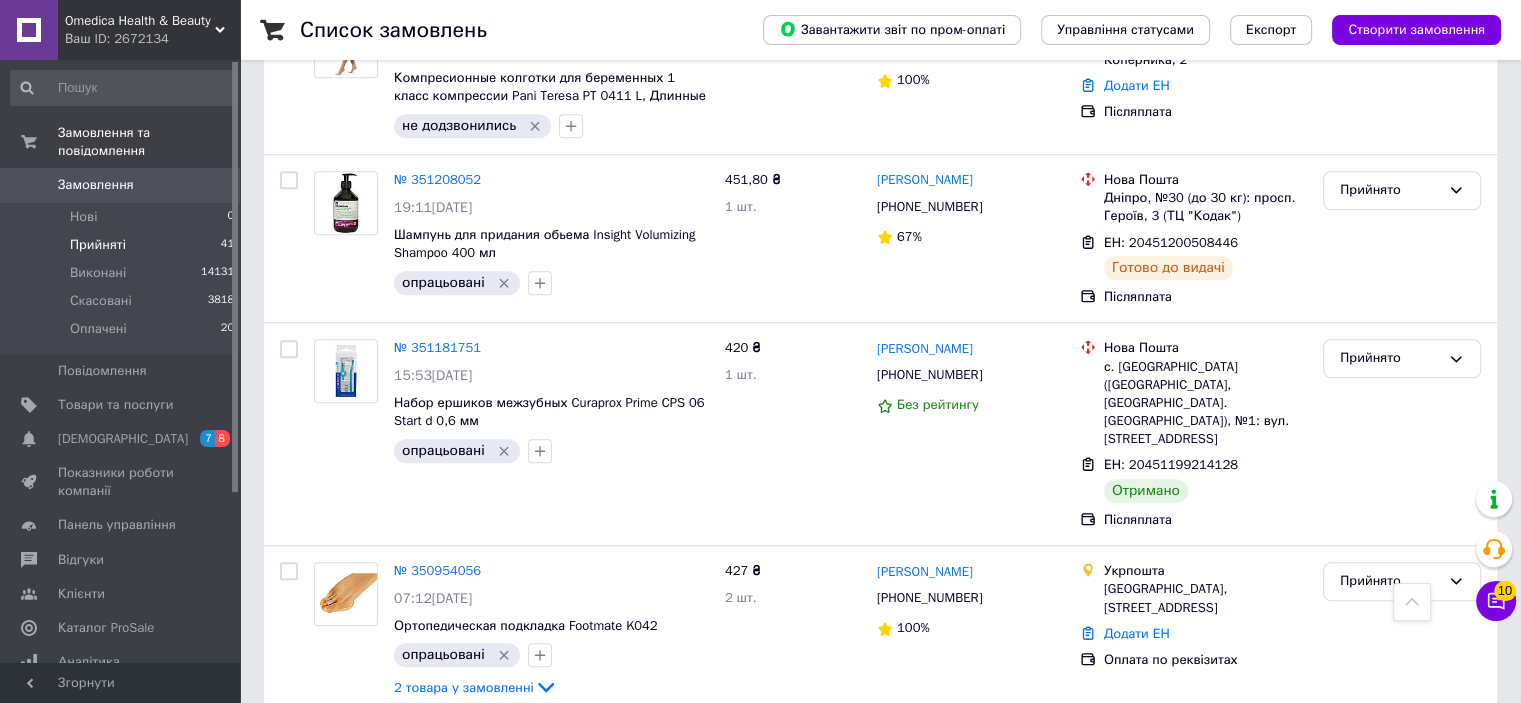 scroll, scrollTop: 1500, scrollLeft: 0, axis: vertical 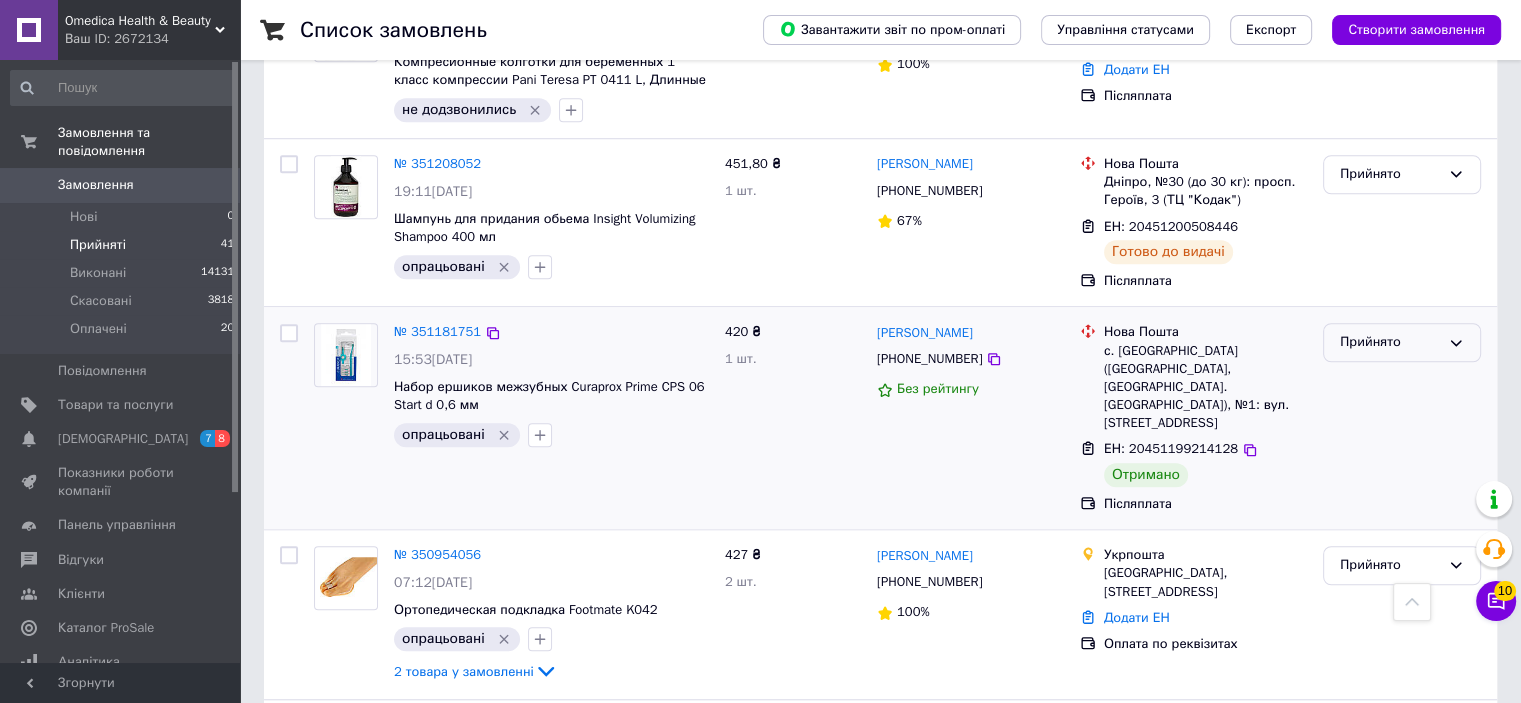 click on "Прийнято" at bounding box center [1390, 342] 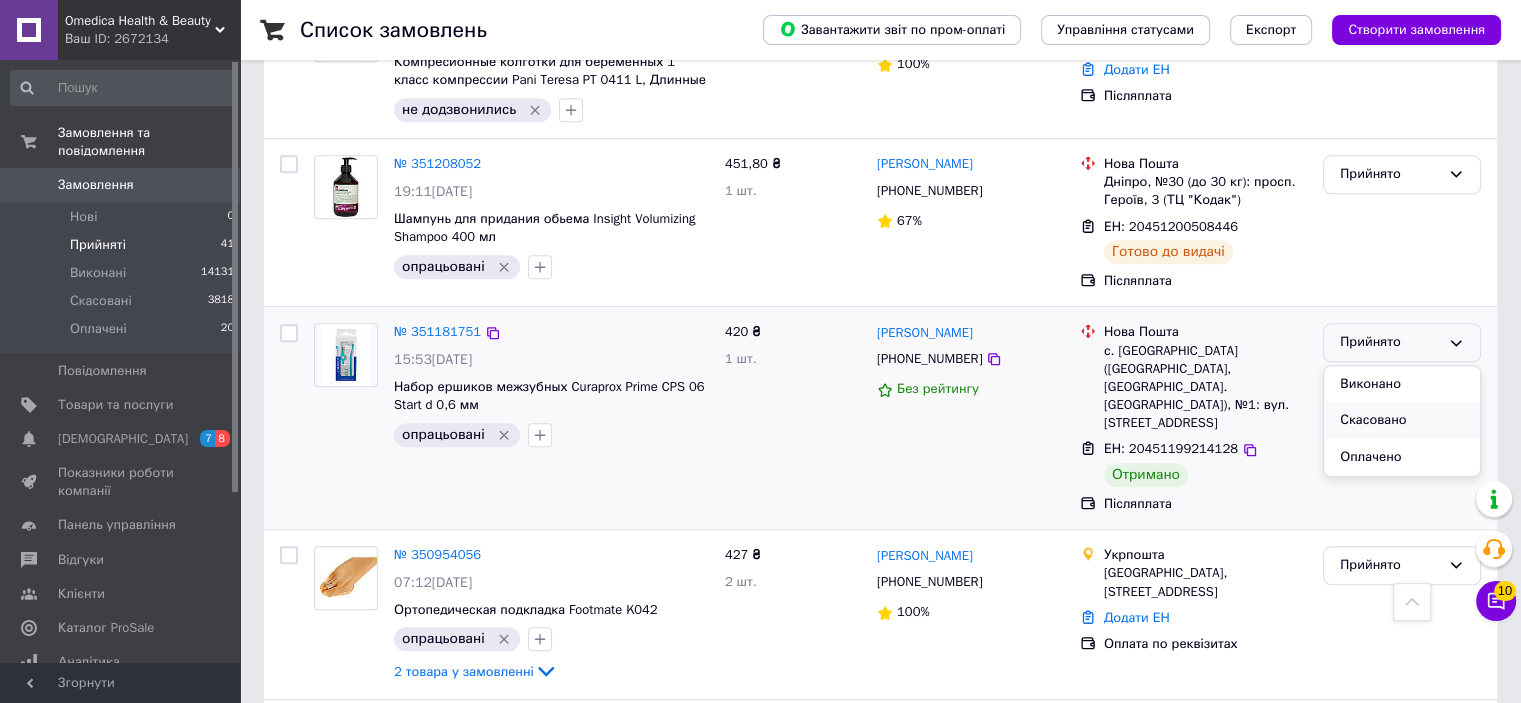 click on "Скасовано" at bounding box center [1402, 420] 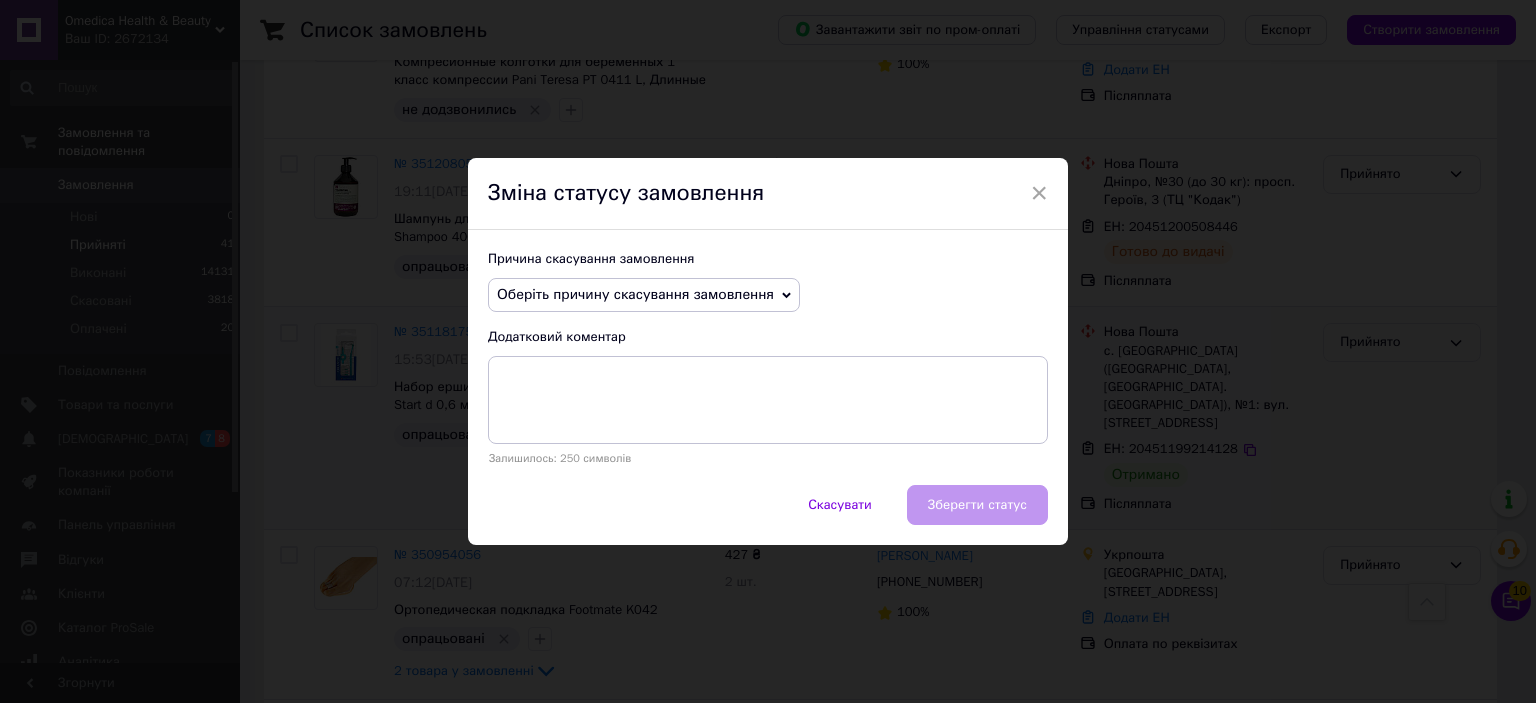 click on "Оберіть причину скасування замовлення" at bounding box center (644, 295) 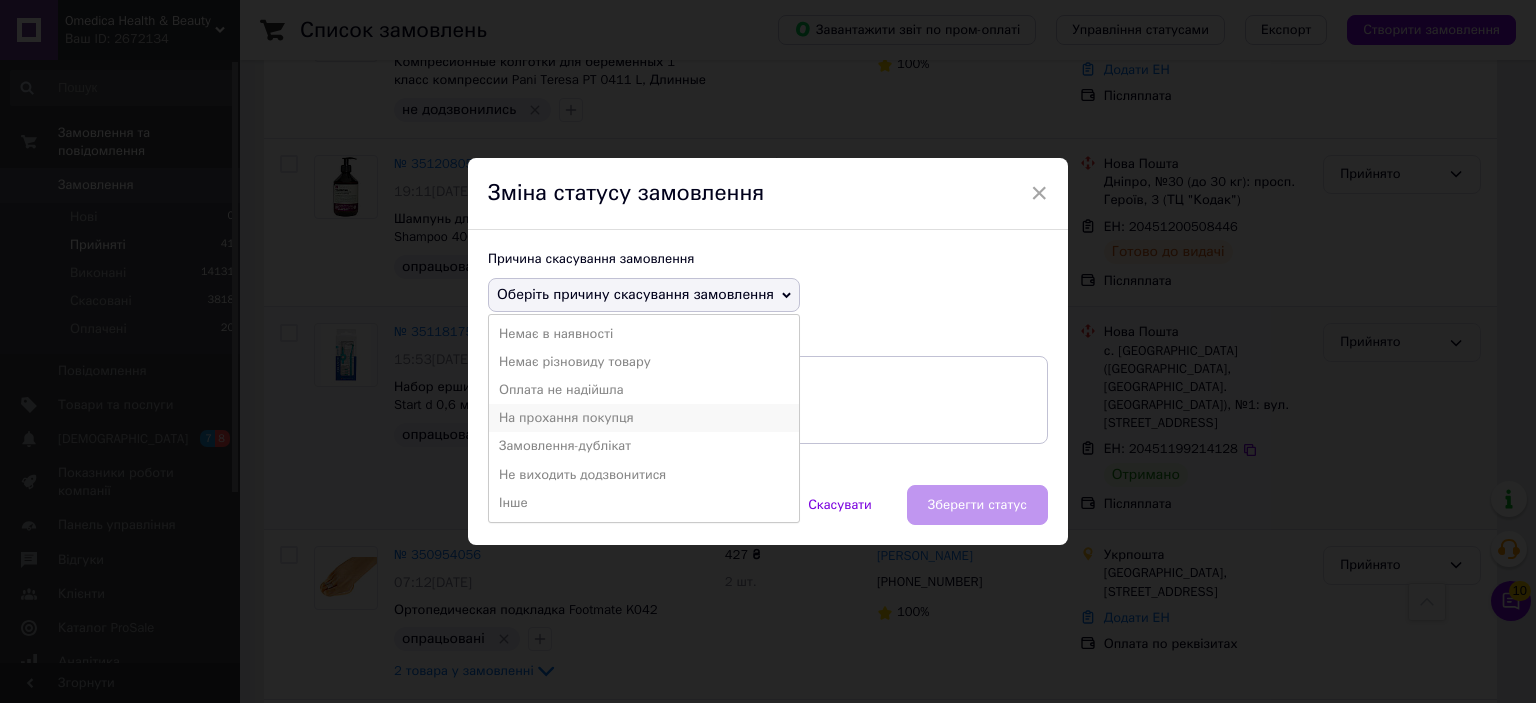 click on "На прохання покупця" at bounding box center [644, 418] 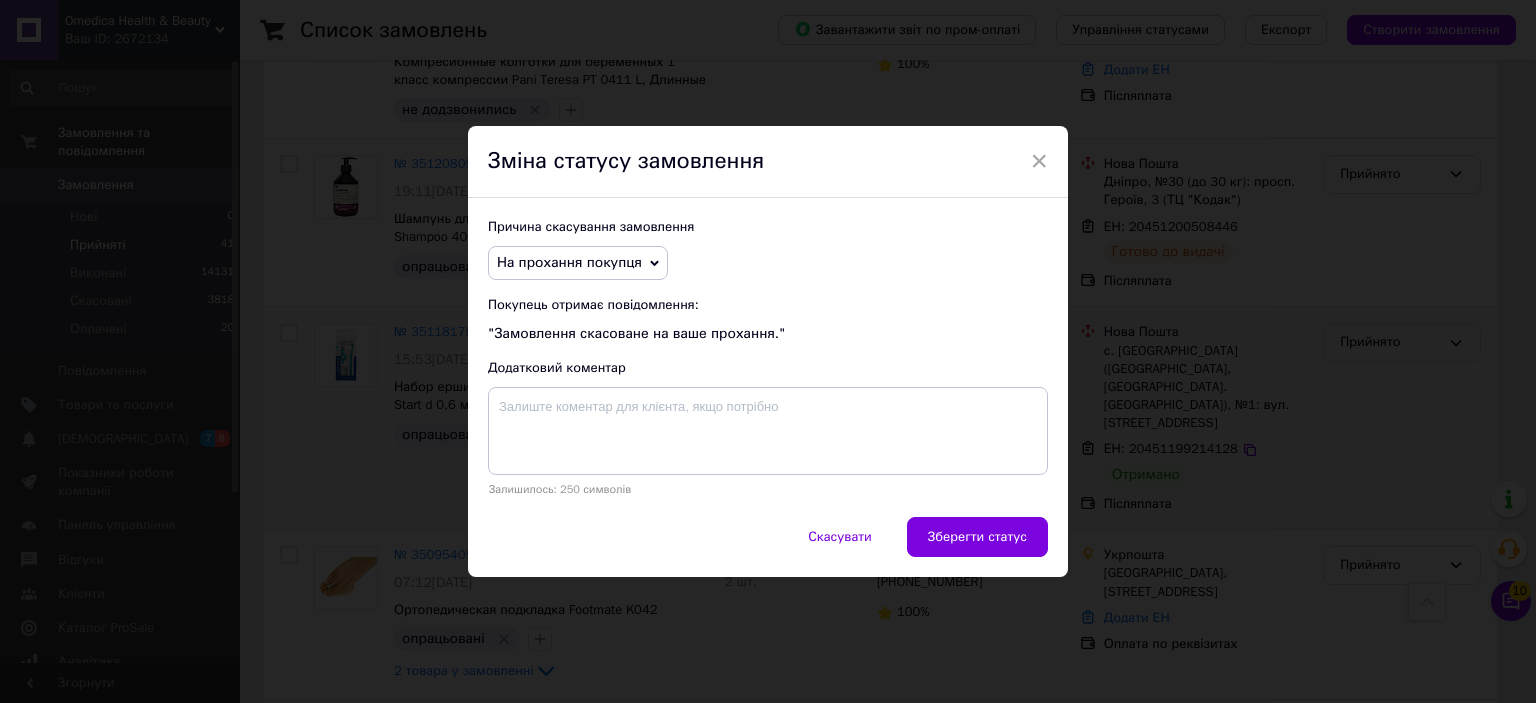 click on "Скасувати   Зберегти статус" at bounding box center [768, 547] 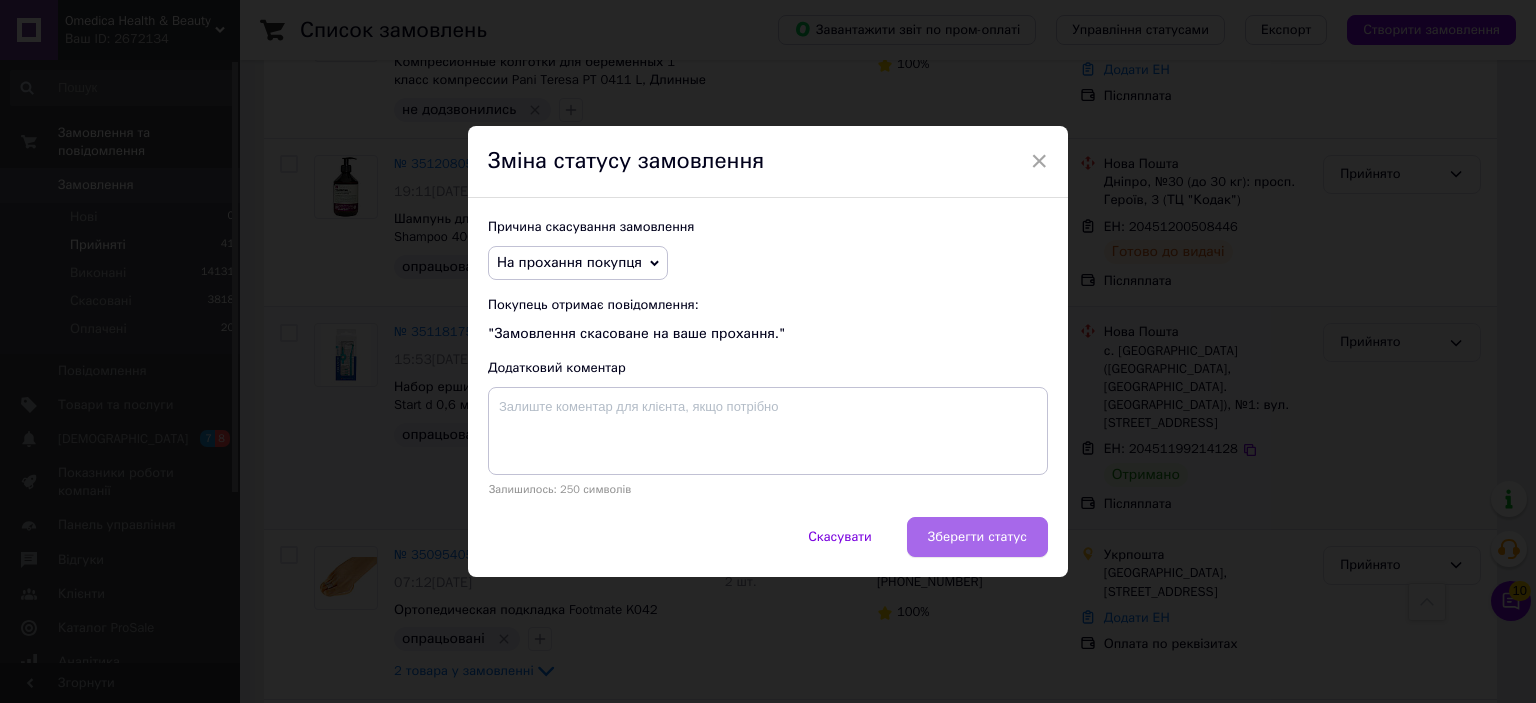 click on "Зберегти статус" at bounding box center [977, 537] 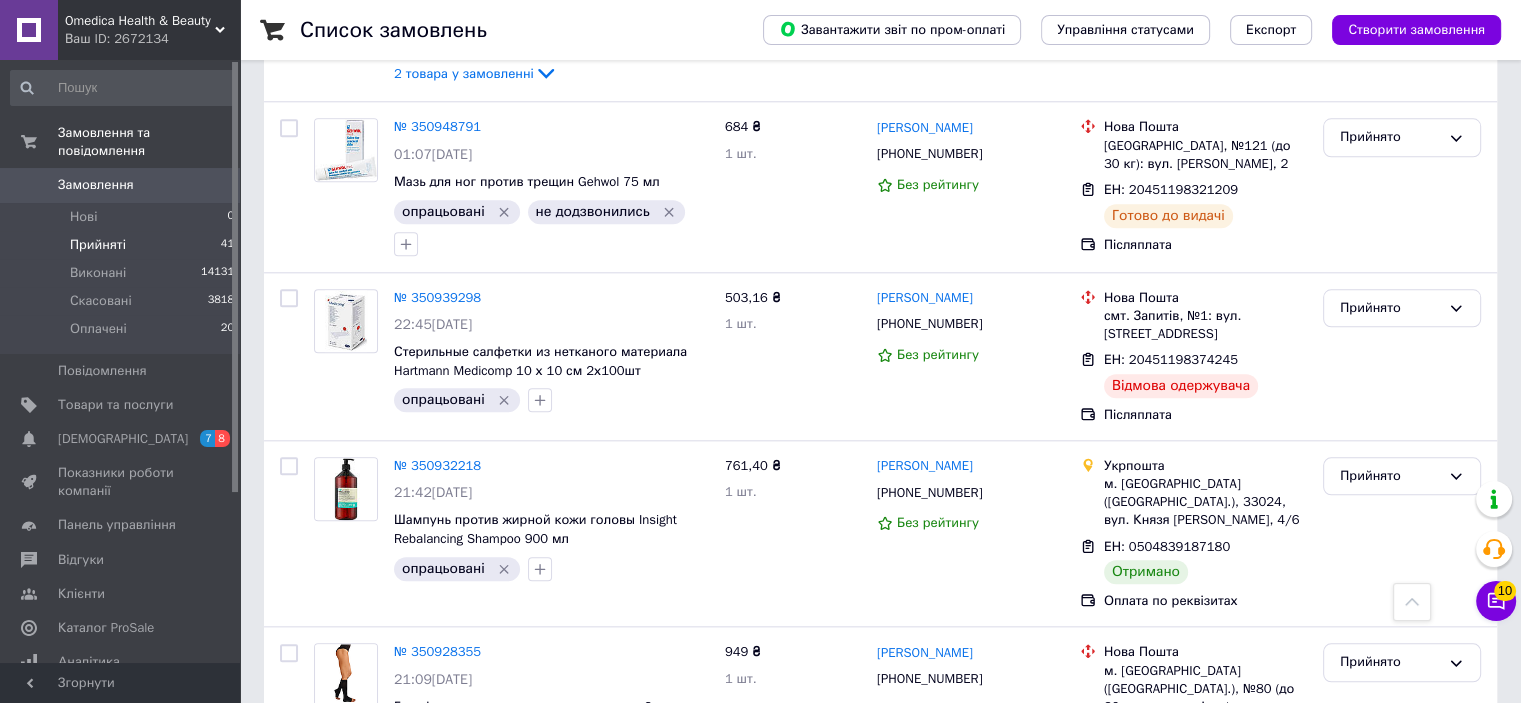 scroll, scrollTop: 2100, scrollLeft: 0, axis: vertical 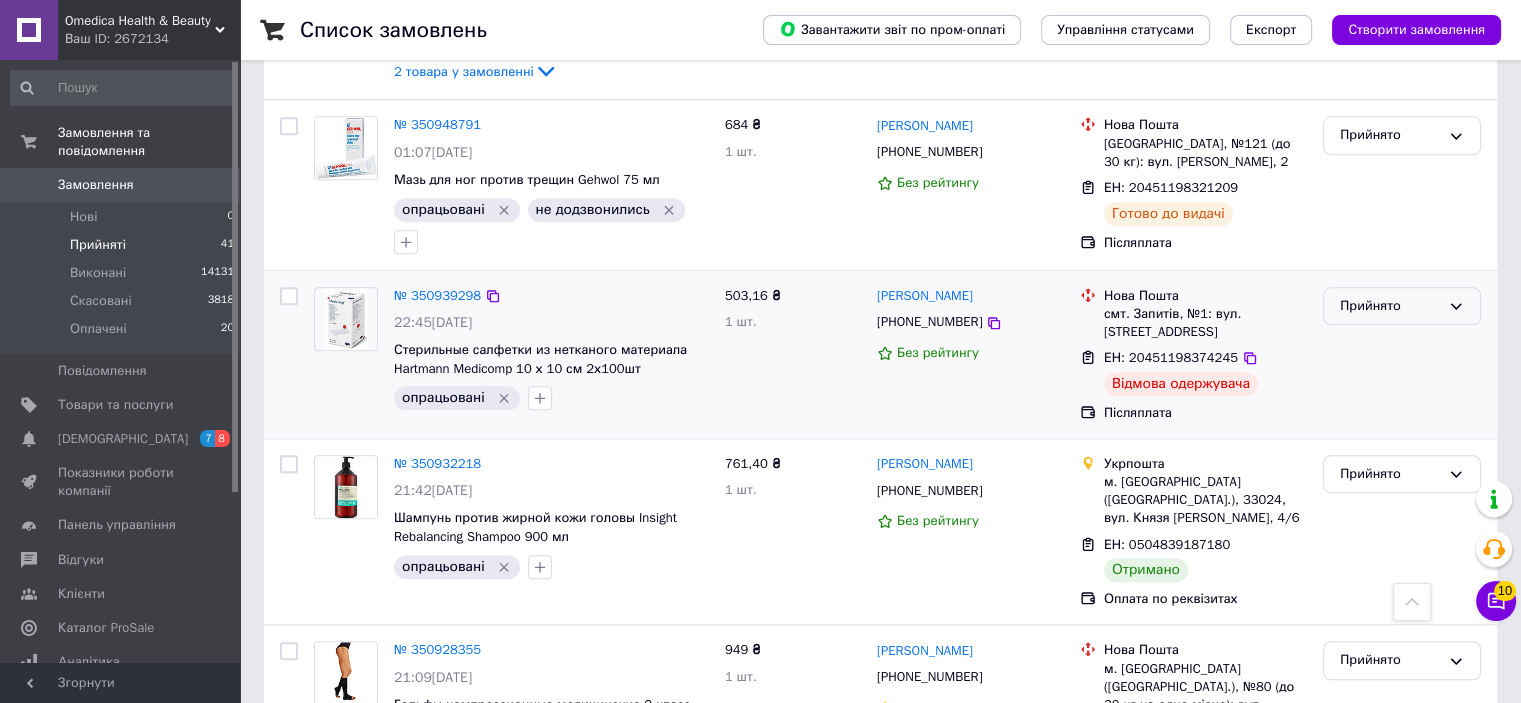 click on "Прийнято" at bounding box center [1390, 306] 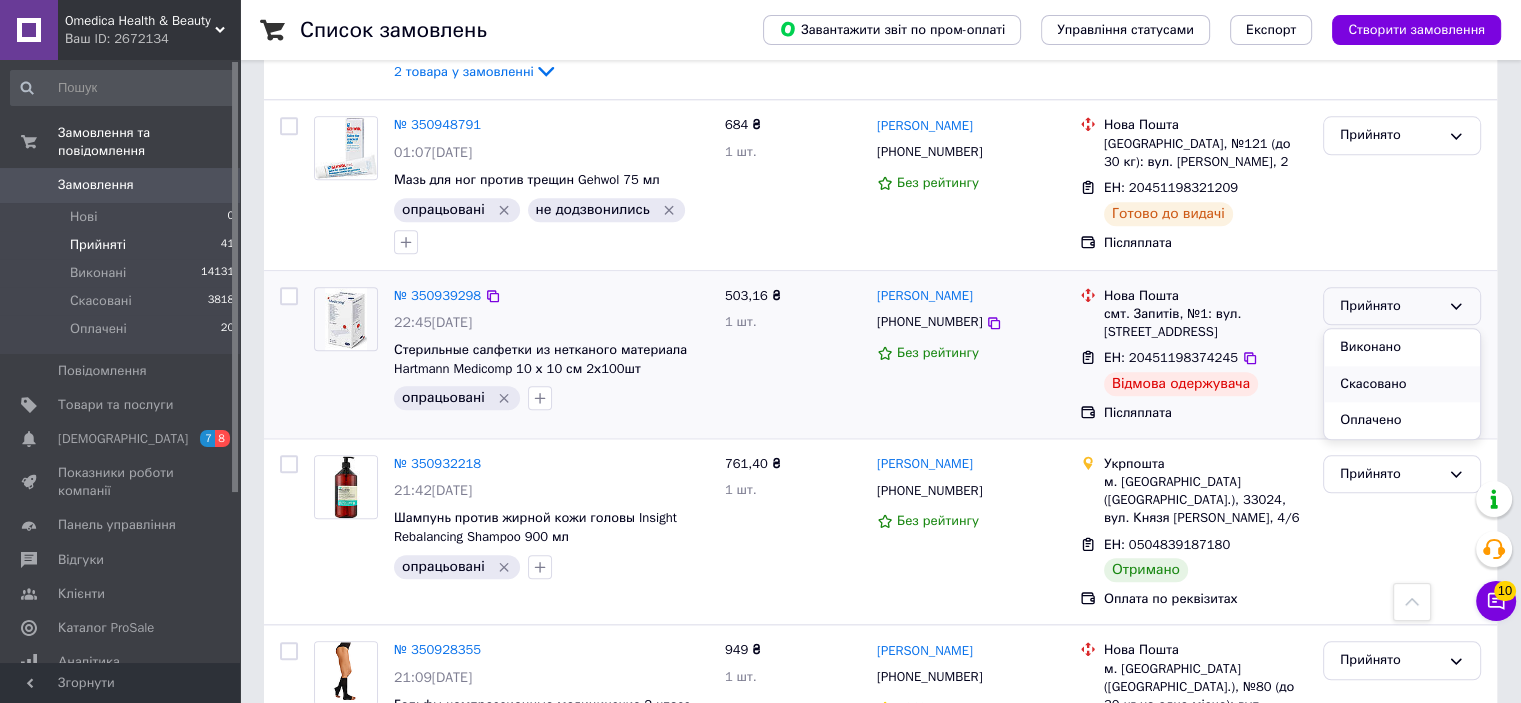 click on "Скасовано" at bounding box center (1402, 384) 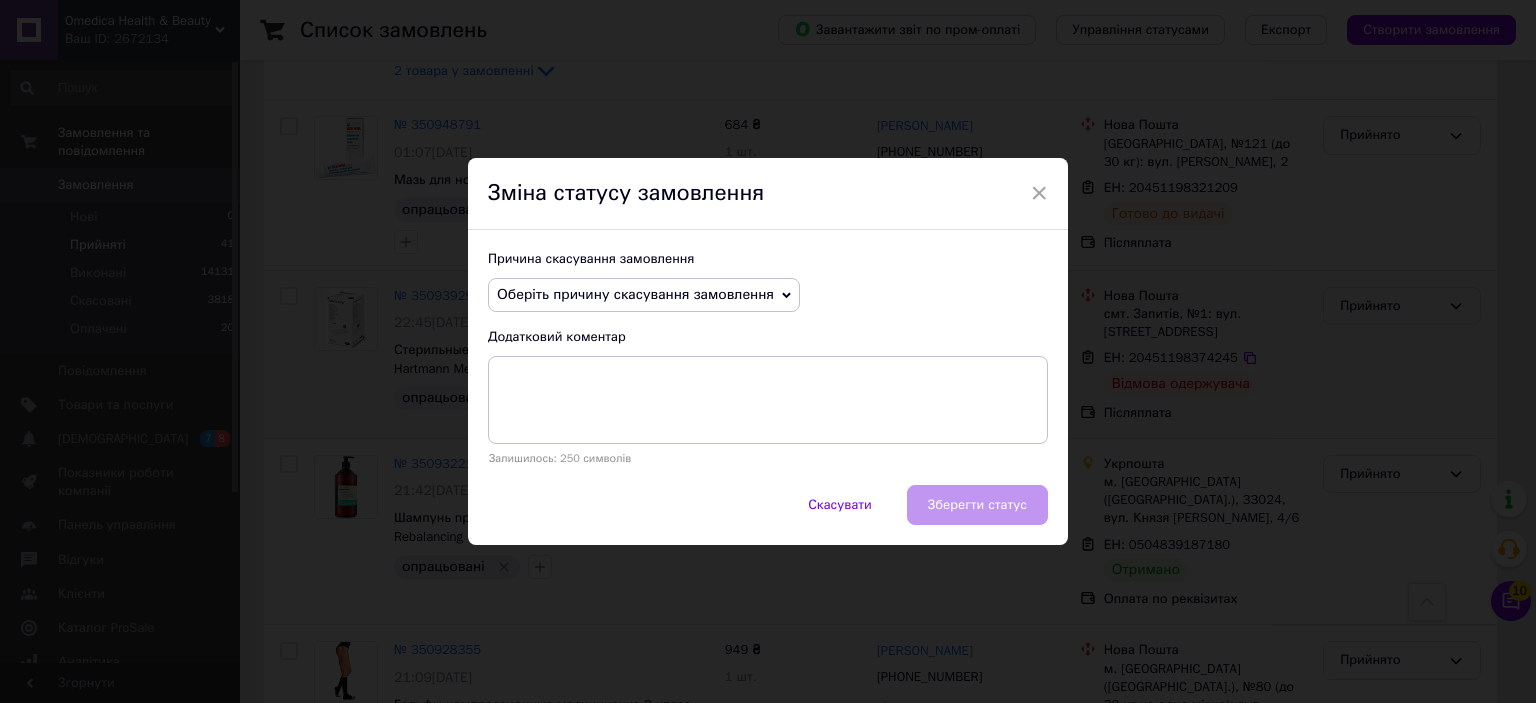 click 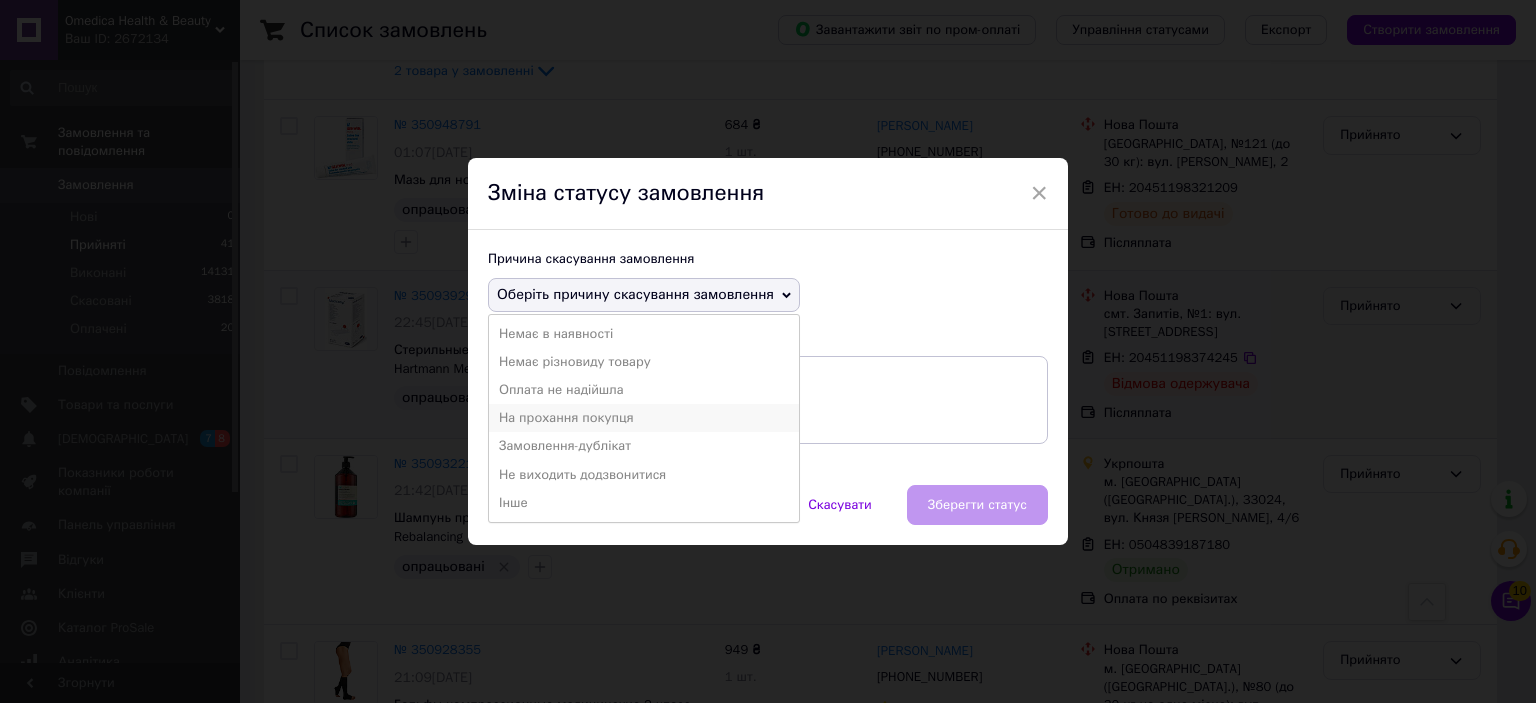 click on "На прохання покупця" at bounding box center [644, 418] 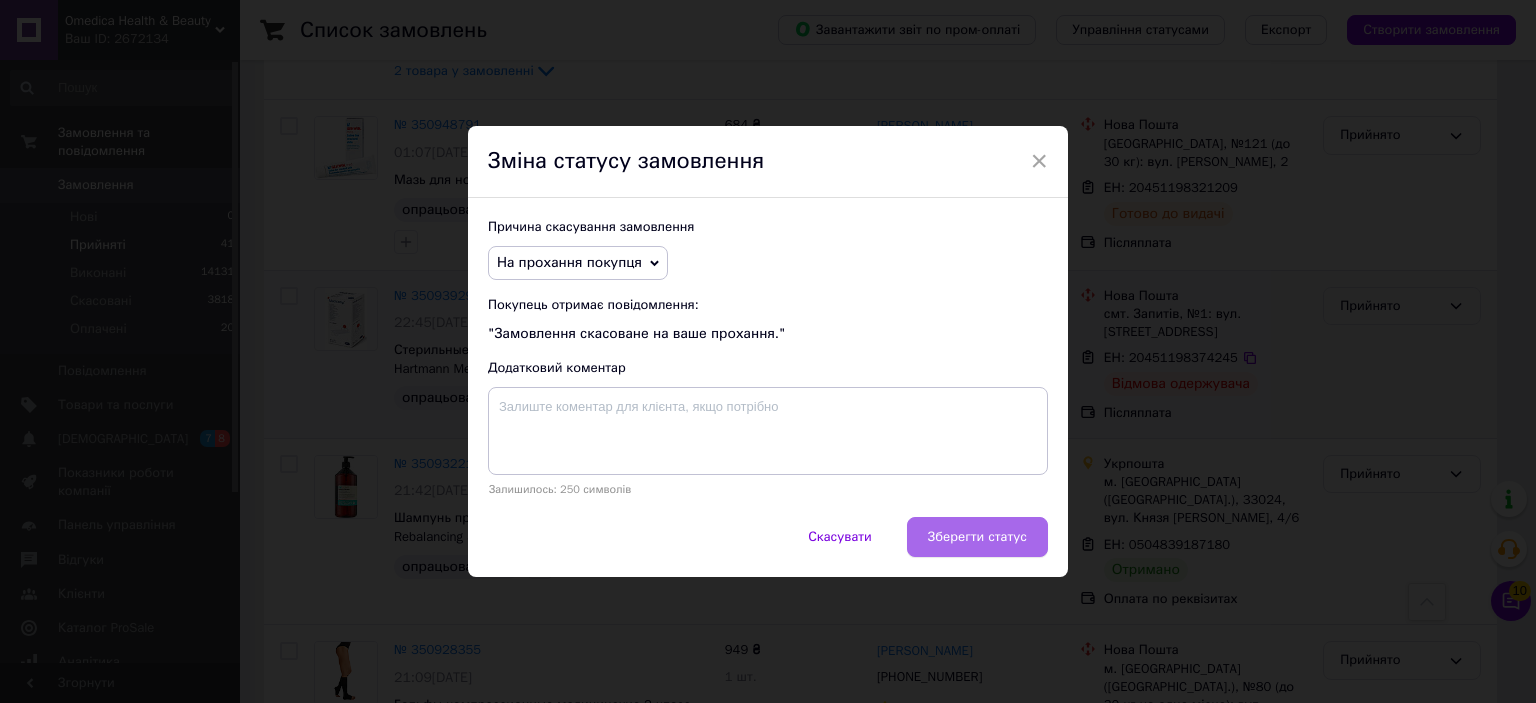 click on "Зберегти статус" at bounding box center (977, 537) 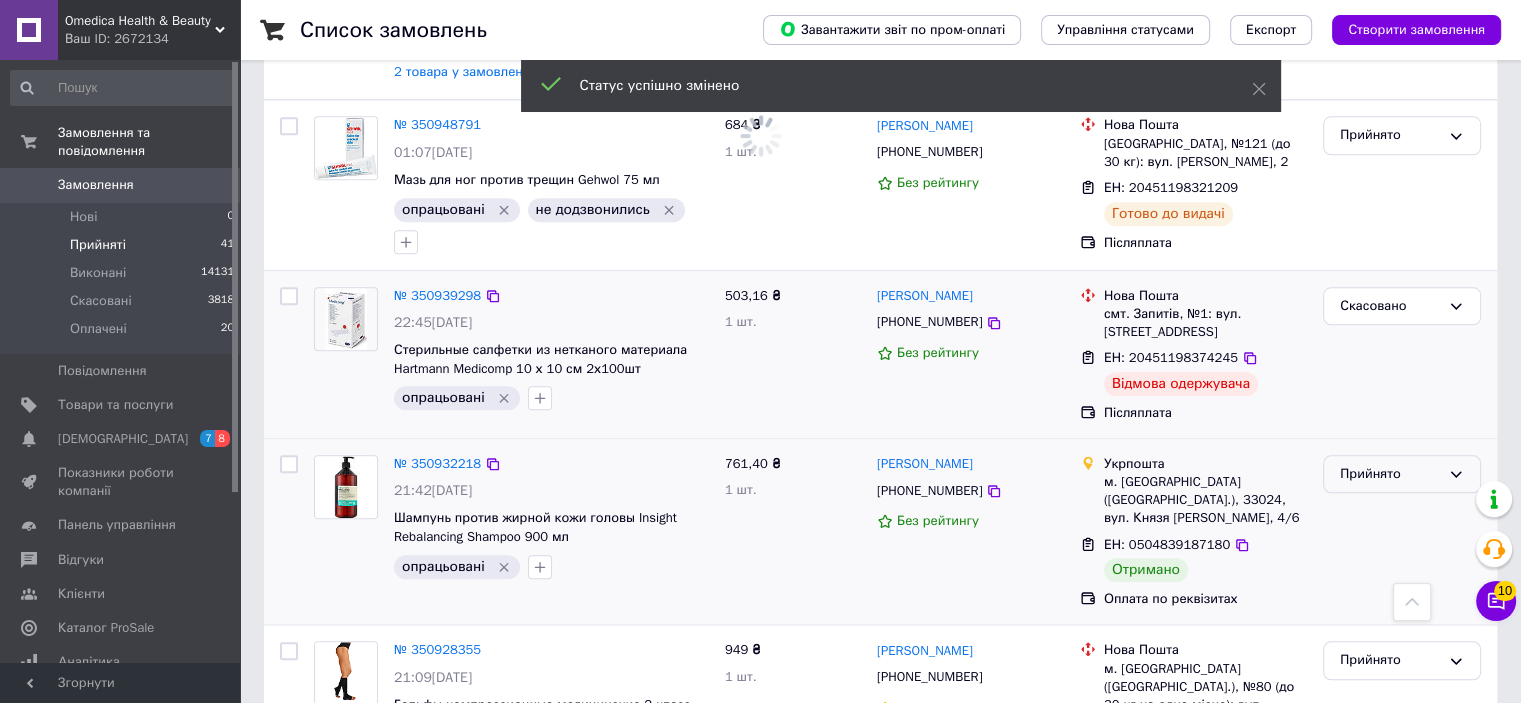 click on "Прийнято" at bounding box center [1390, 474] 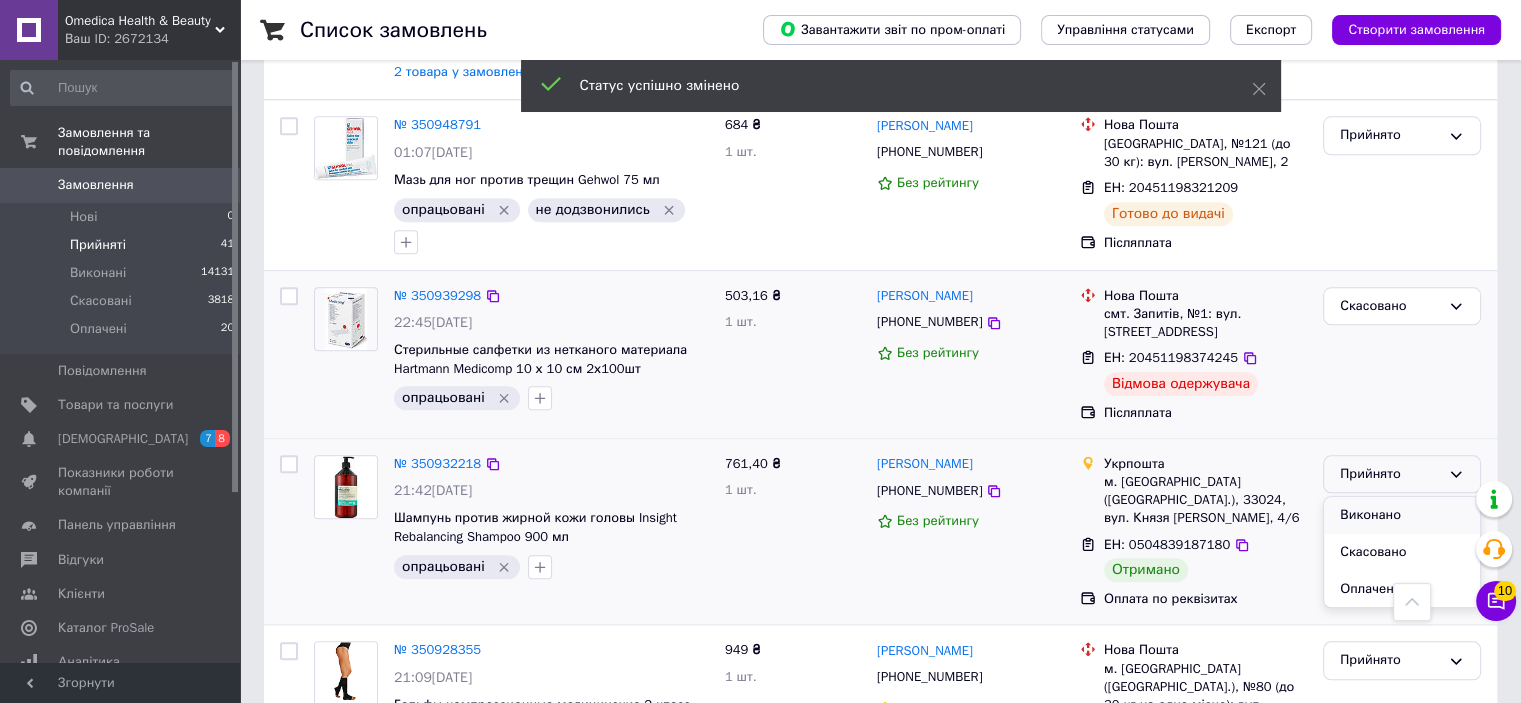 click on "Виконано" at bounding box center (1402, 515) 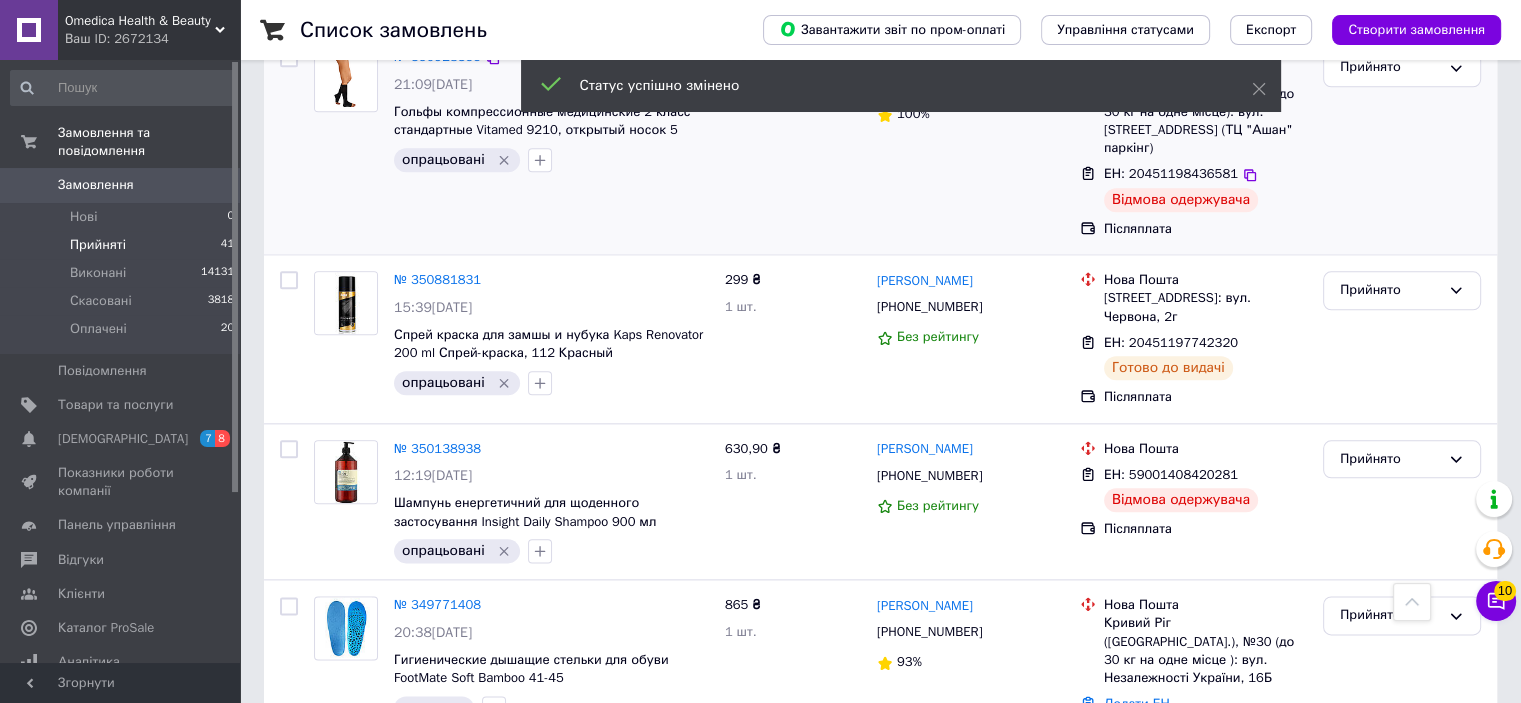 scroll, scrollTop: 1924, scrollLeft: 0, axis: vertical 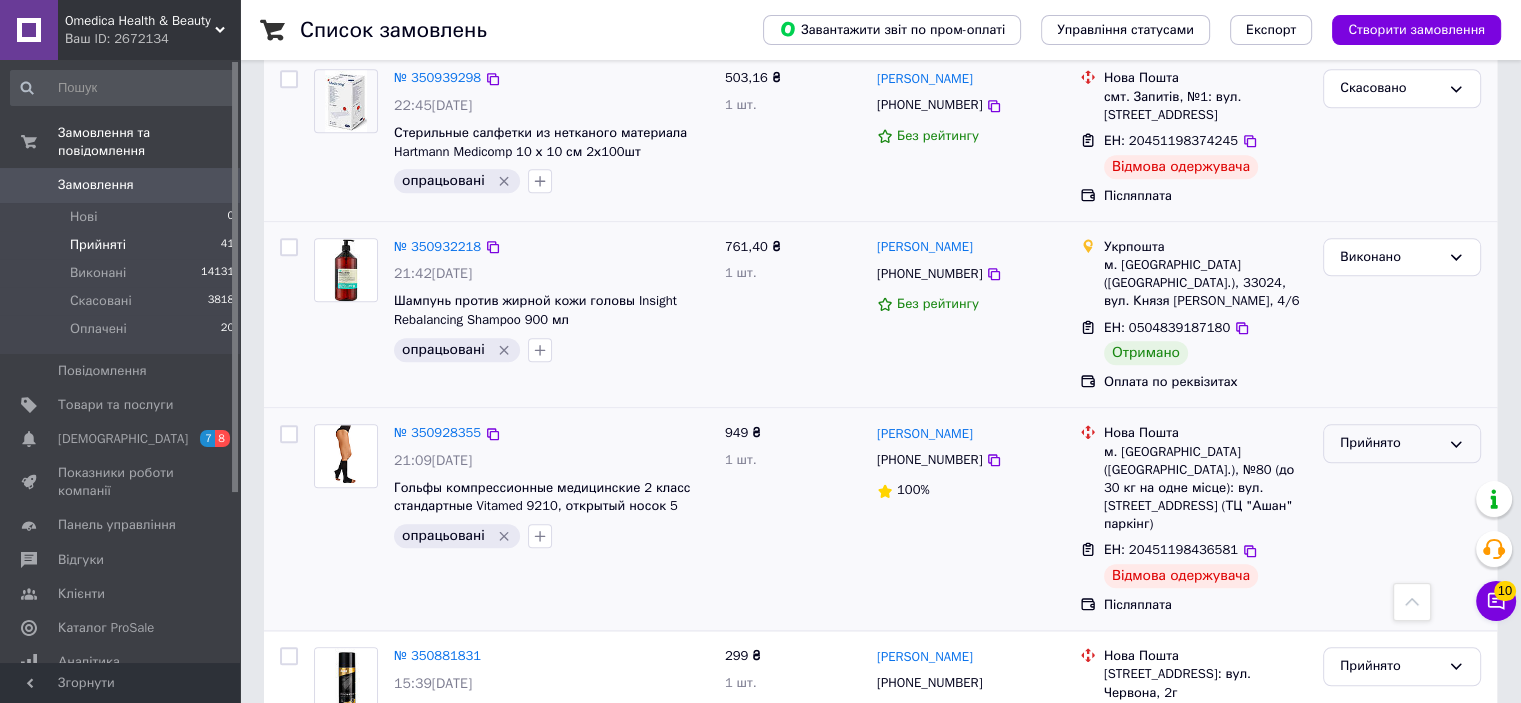 click on "Прийнято" at bounding box center (1390, 443) 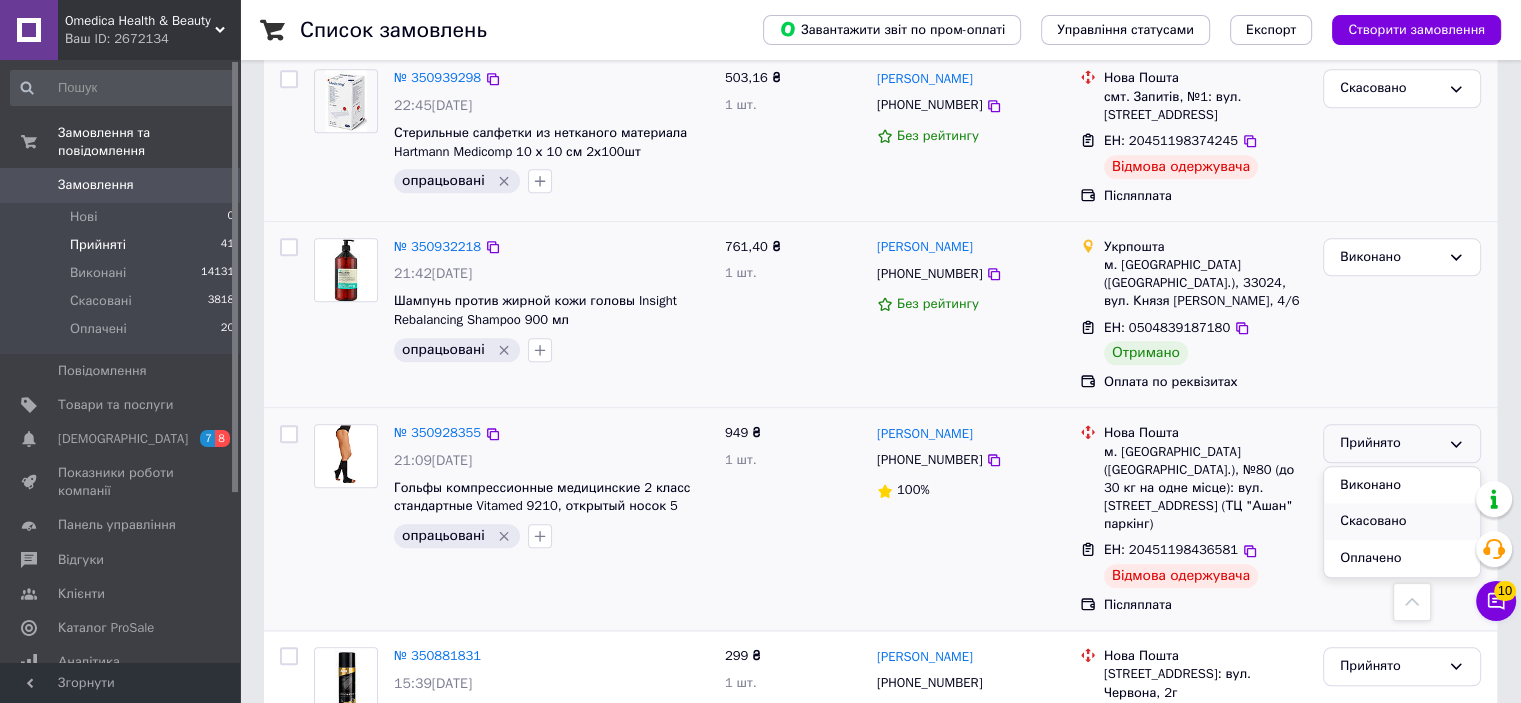 click on "Скасовано" at bounding box center [1402, 521] 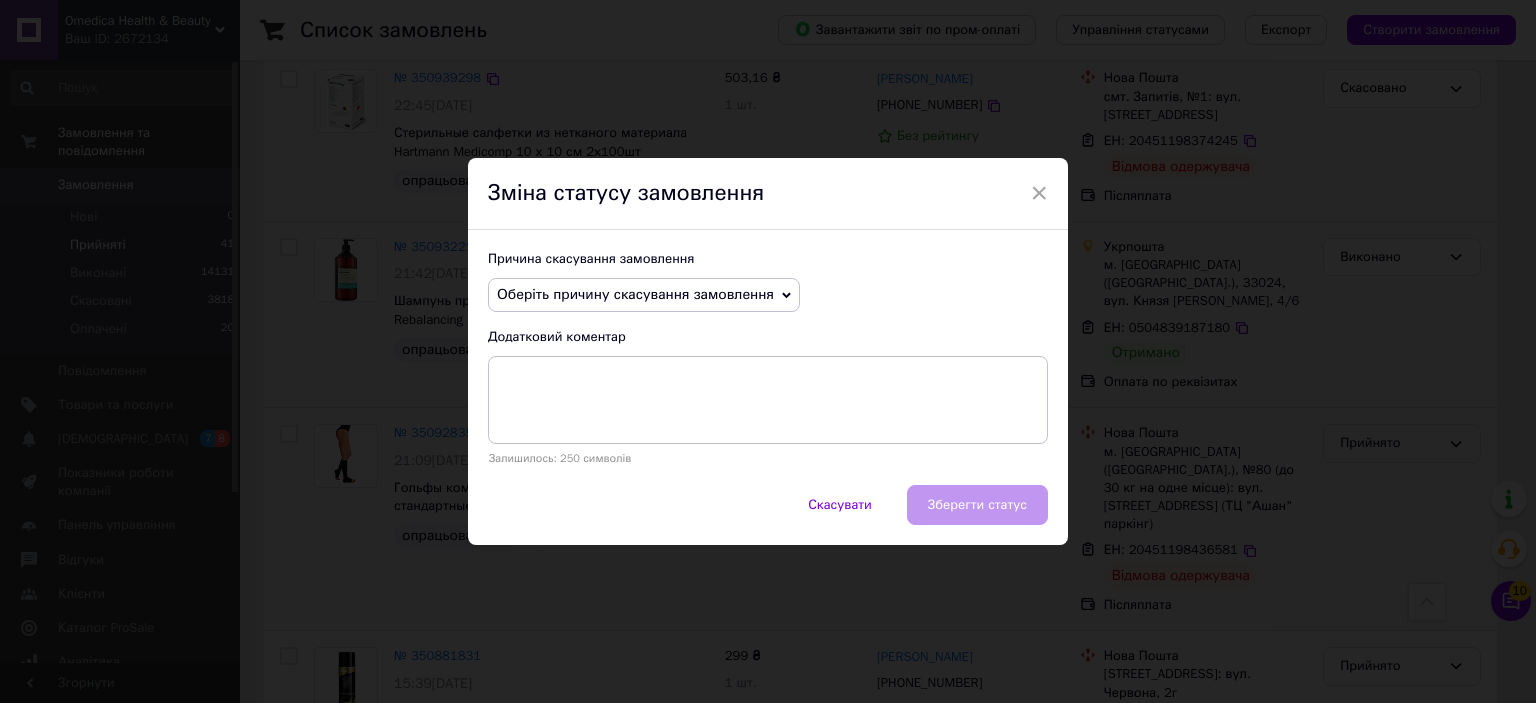 click 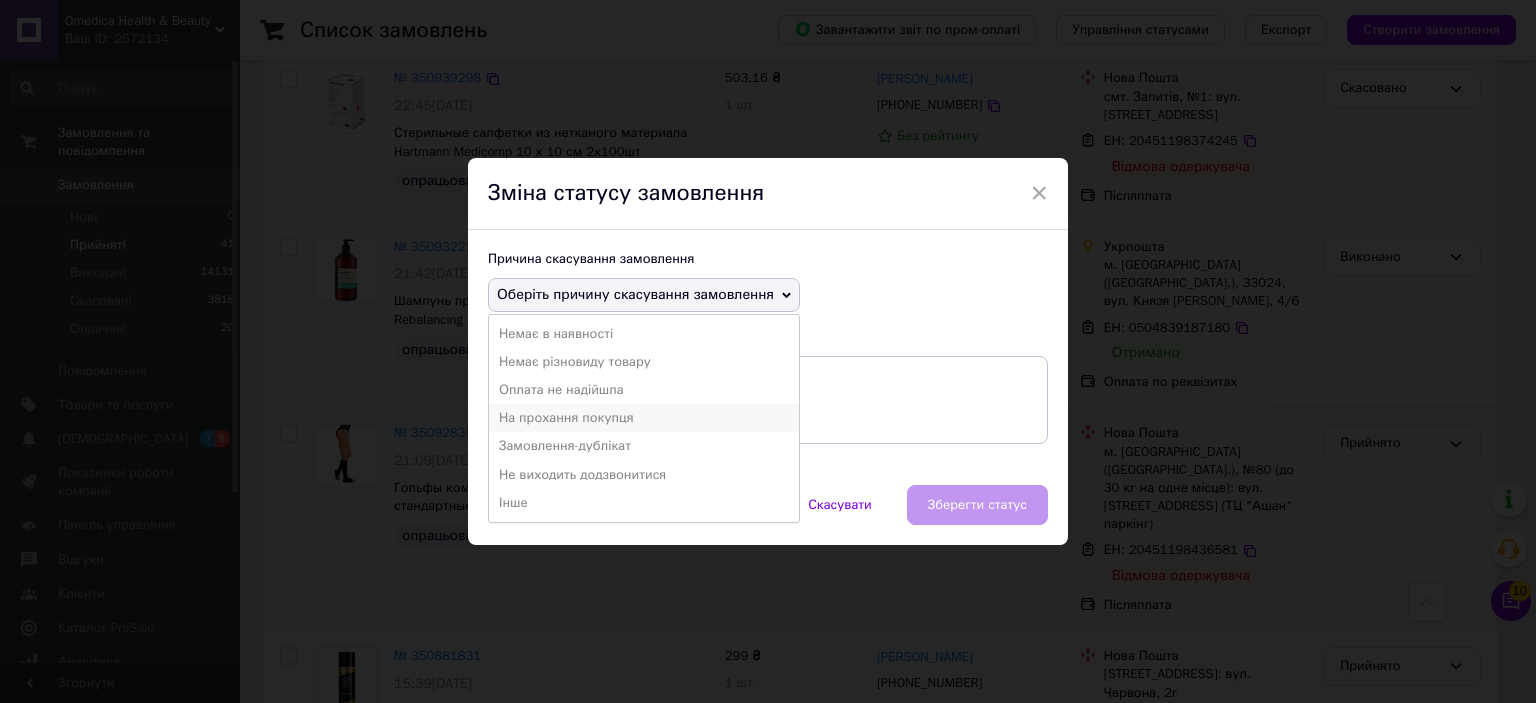 click on "На прохання покупця" at bounding box center (644, 418) 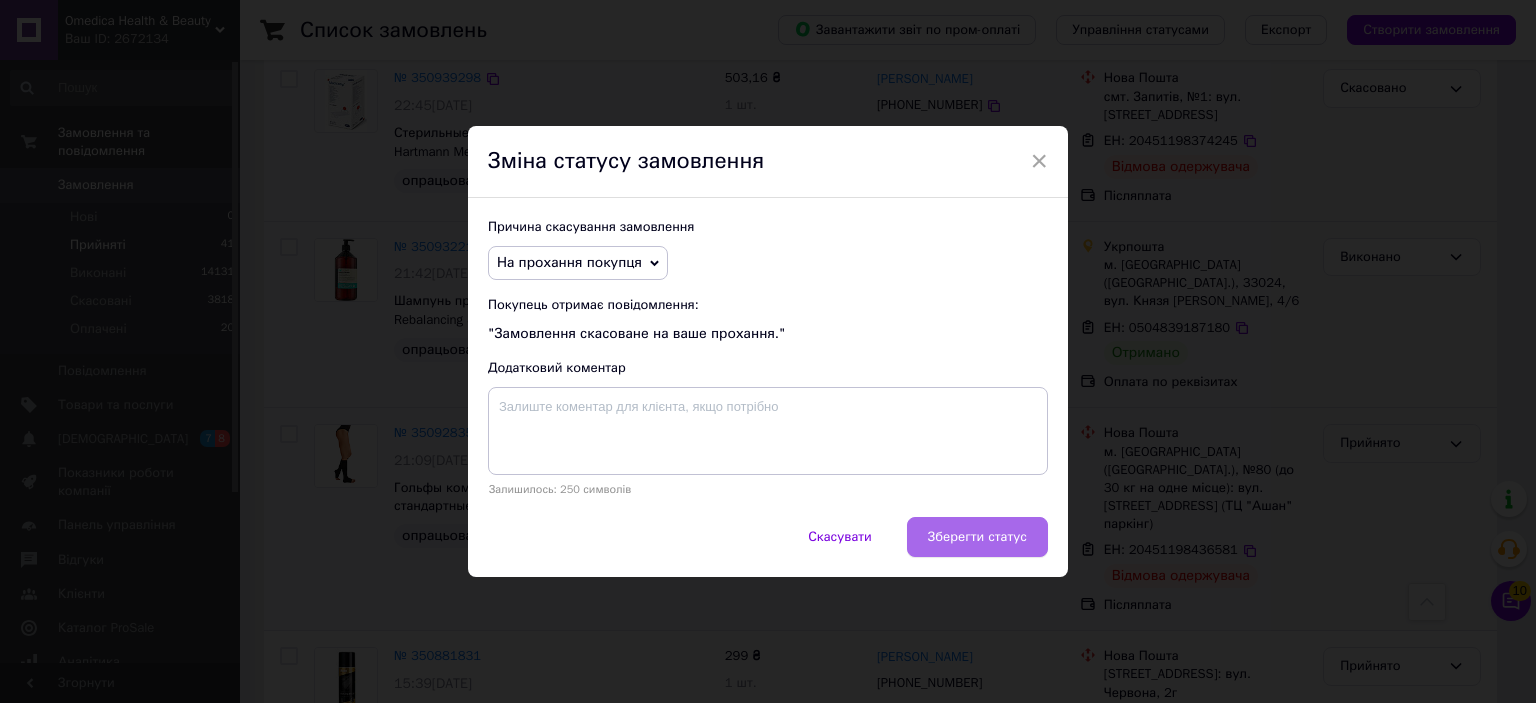 click on "Зберегти статус" at bounding box center [977, 537] 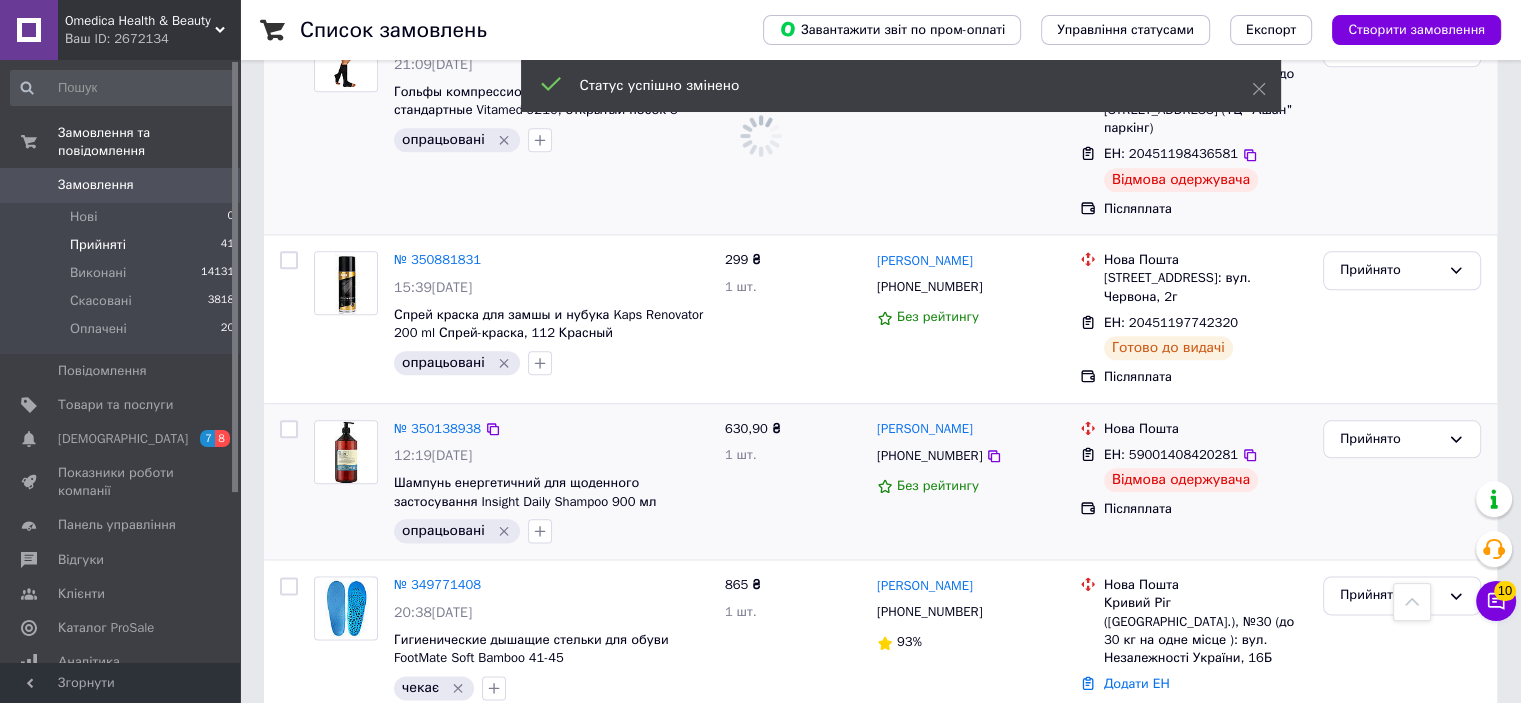 scroll, scrollTop: 2324, scrollLeft: 0, axis: vertical 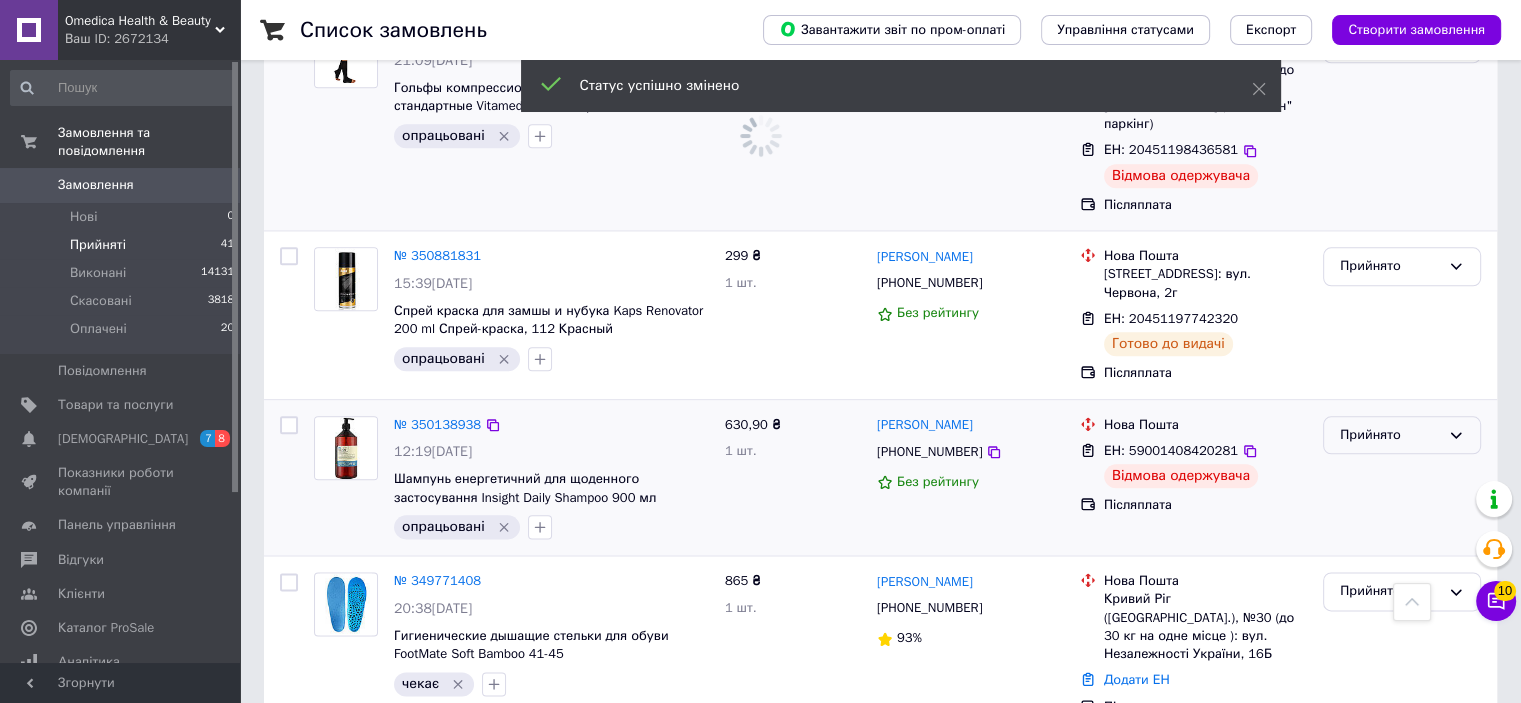 click on "Прийнято" at bounding box center [1390, 435] 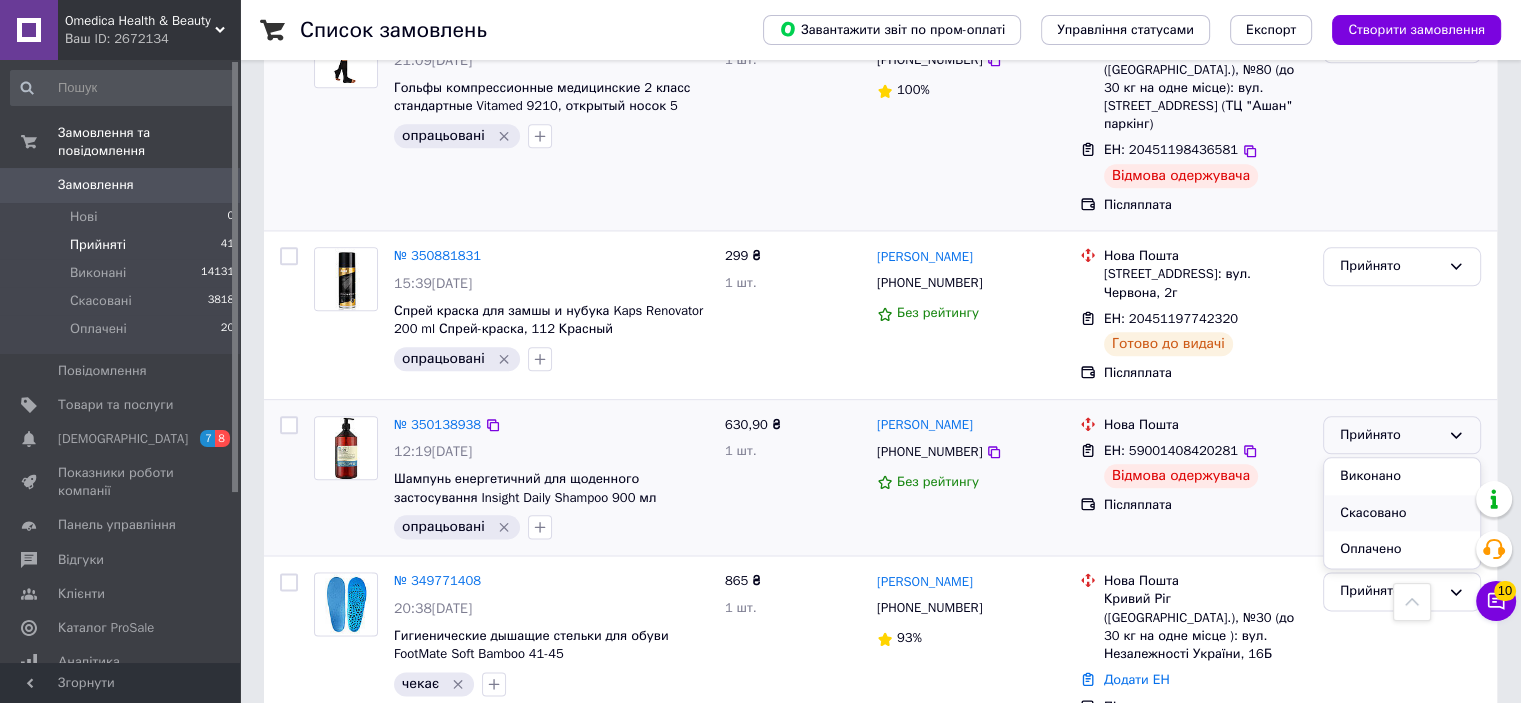 click on "Скасовано" at bounding box center (1402, 513) 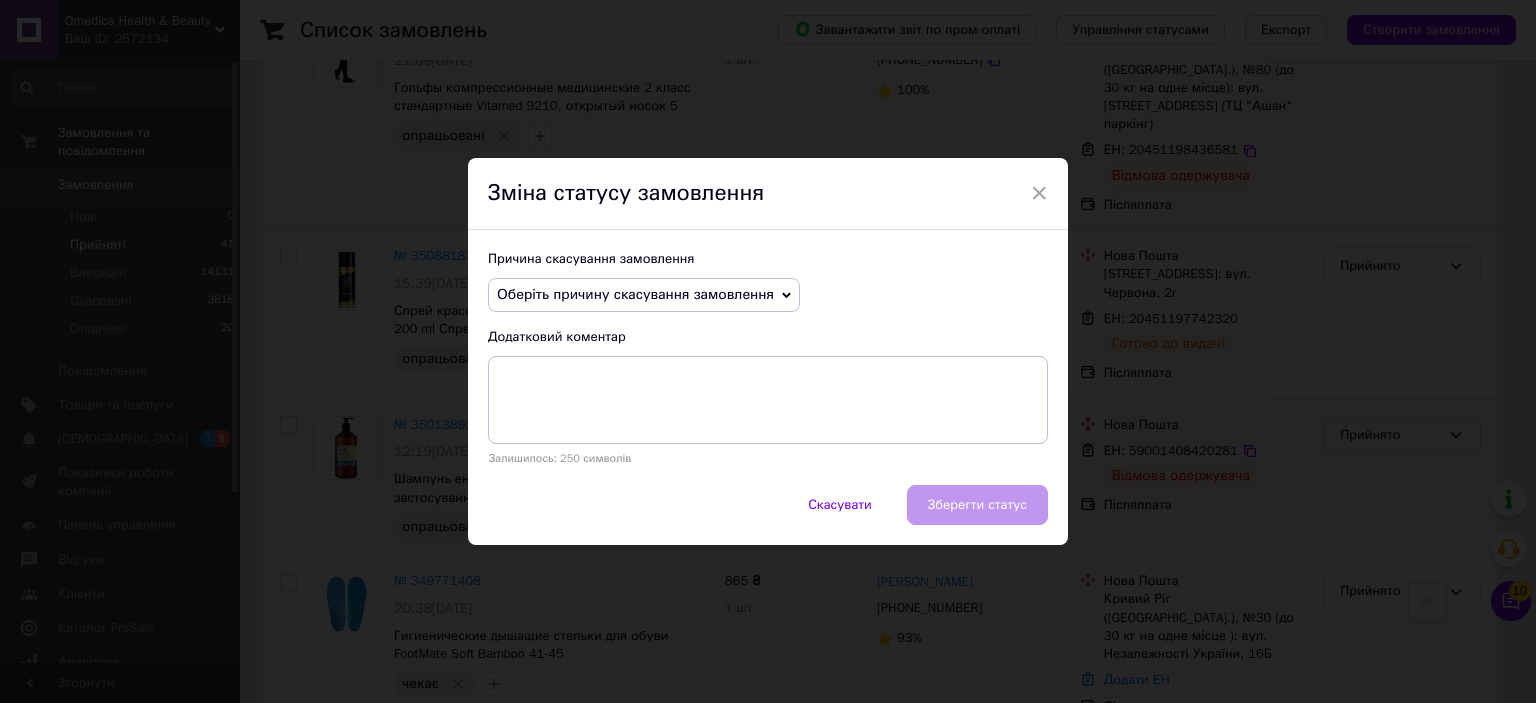 click on "Оберіть причину скасування замовлення" at bounding box center [644, 295] 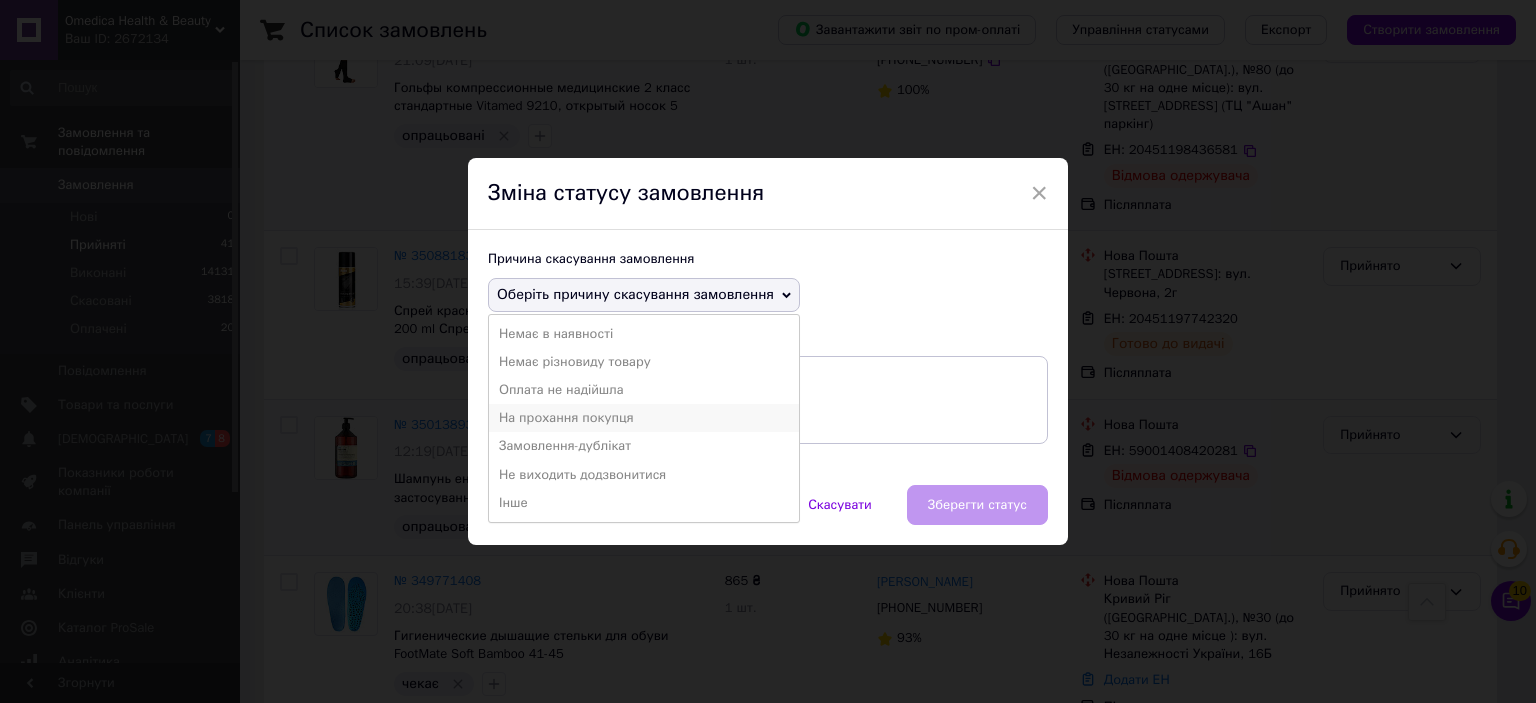 click on "На прохання покупця" at bounding box center [644, 418] 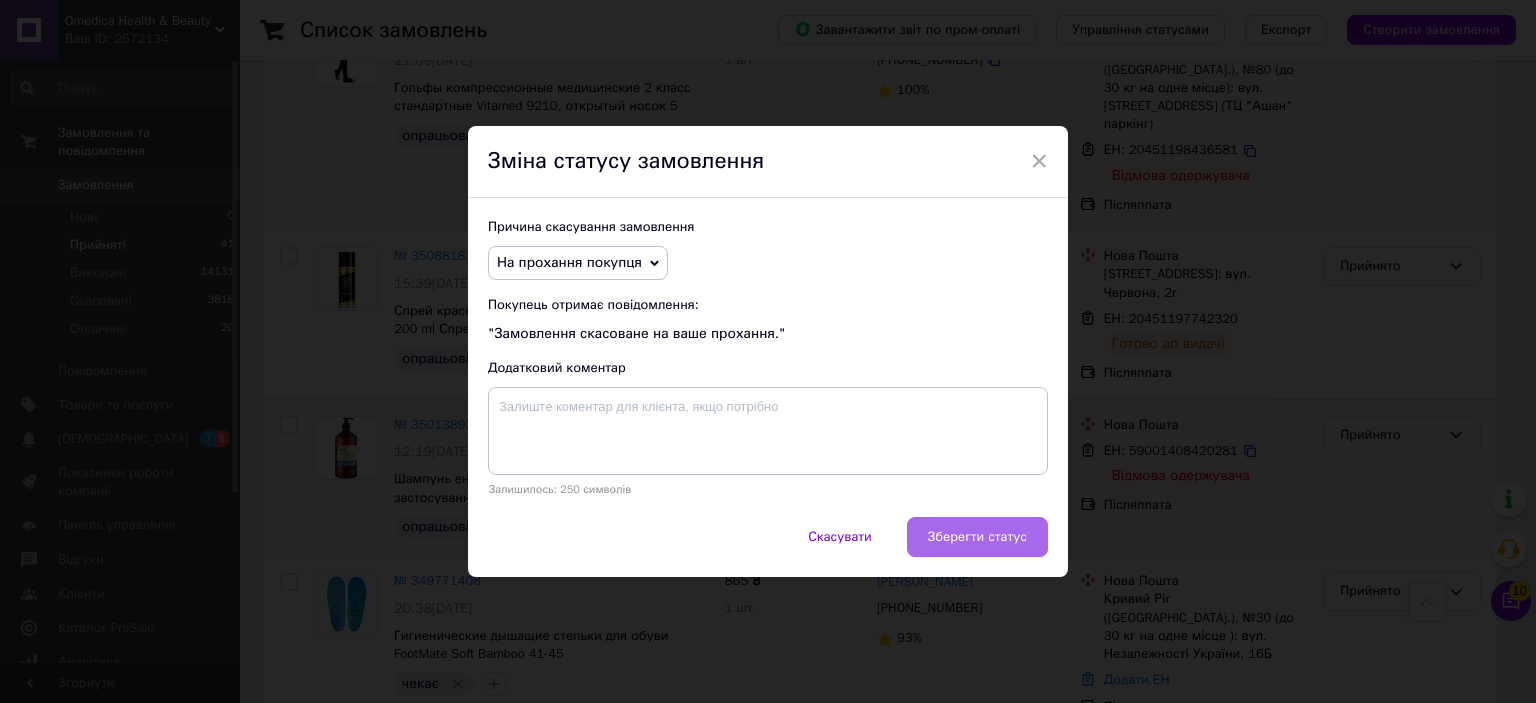 click on "Зберегти статус" at bounding box center [977, 537] 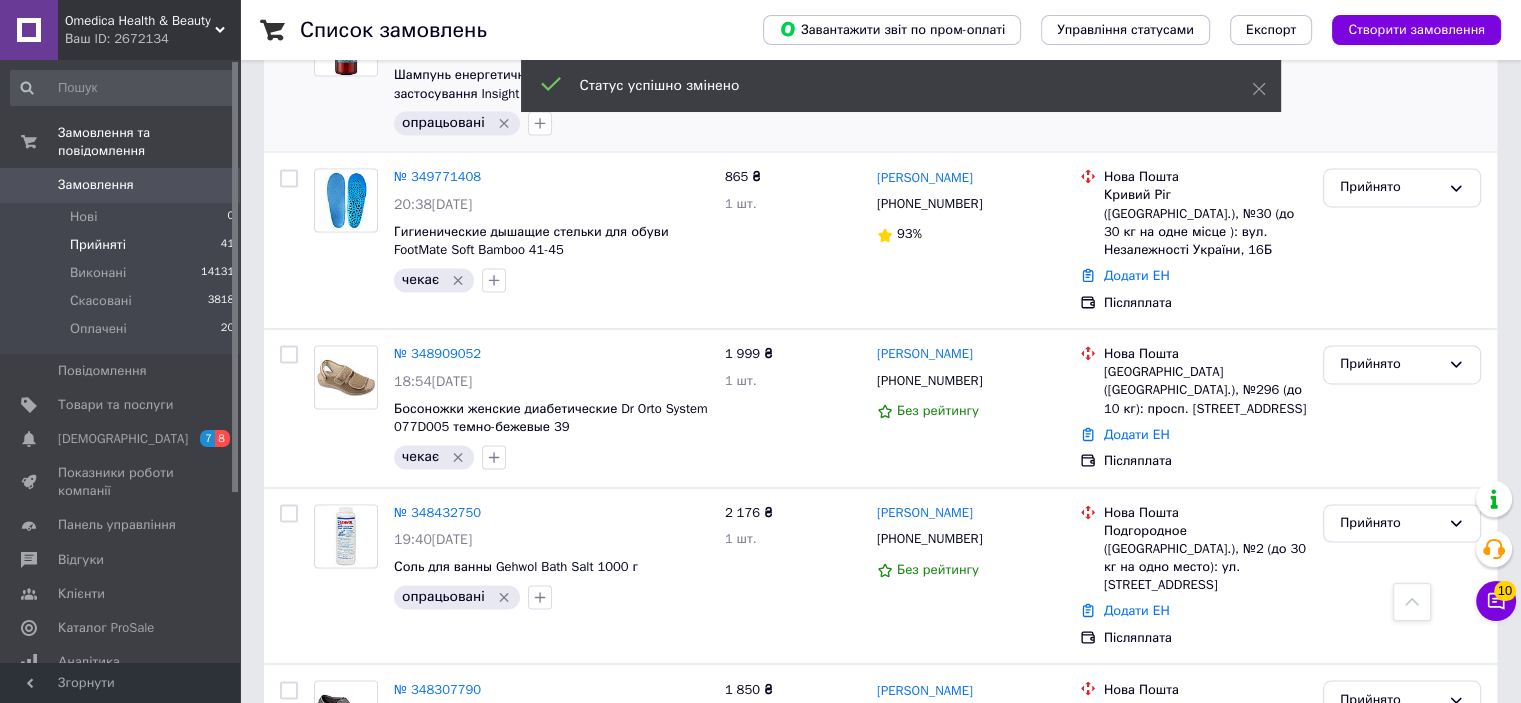 scroll, scrollTop: 3143, scrollLeft: 0, axis: vertical 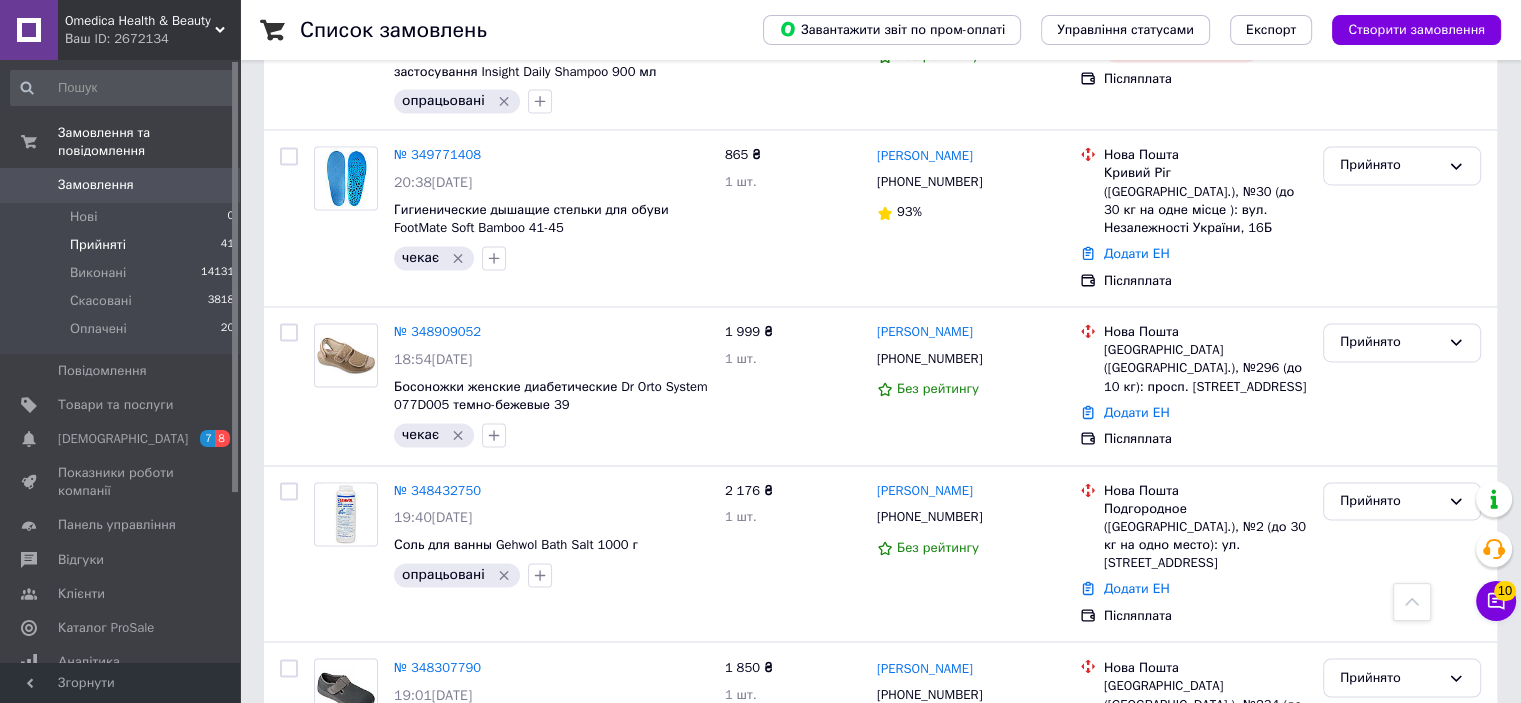 click on "3" at bounding box center [494, 881] 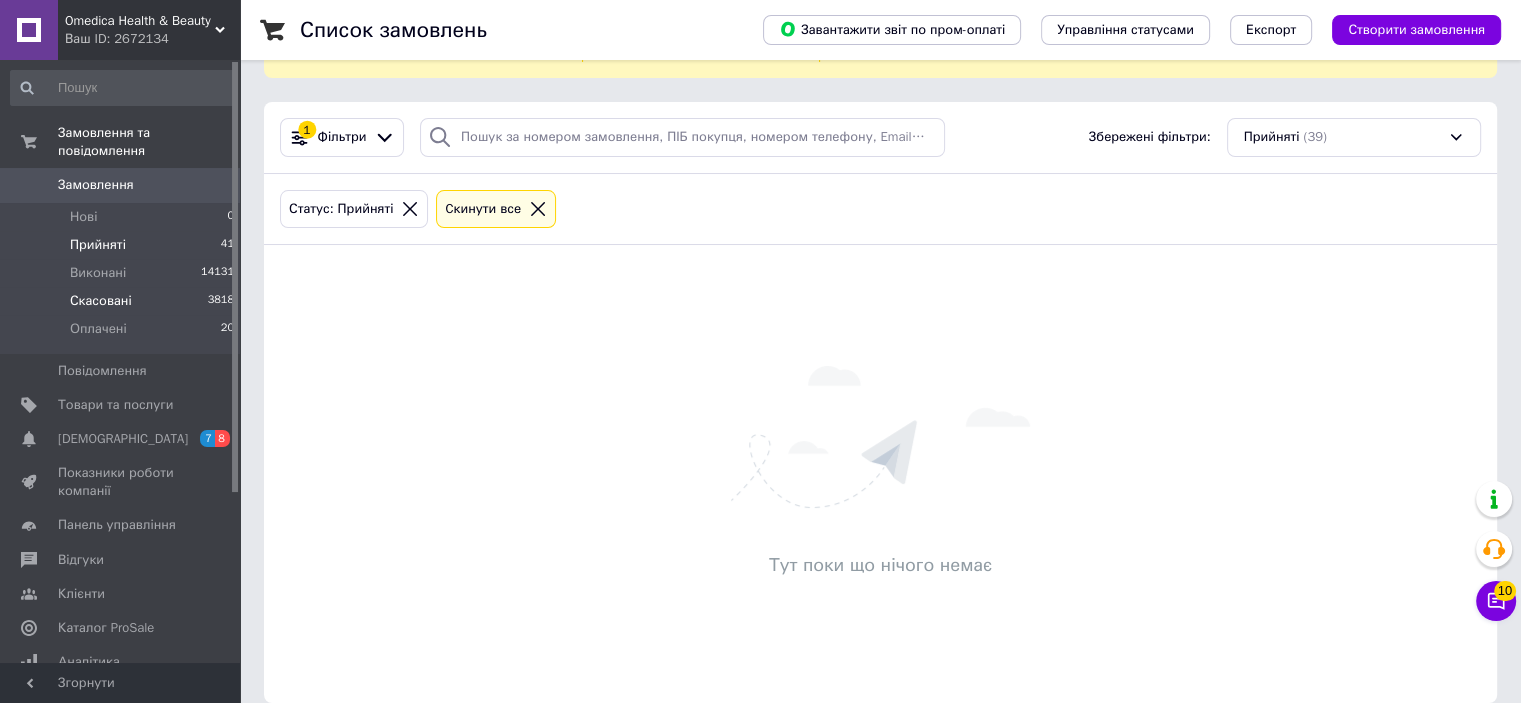 scroll, scrollTop: 169, scrollLeft: 0, axis: vertical 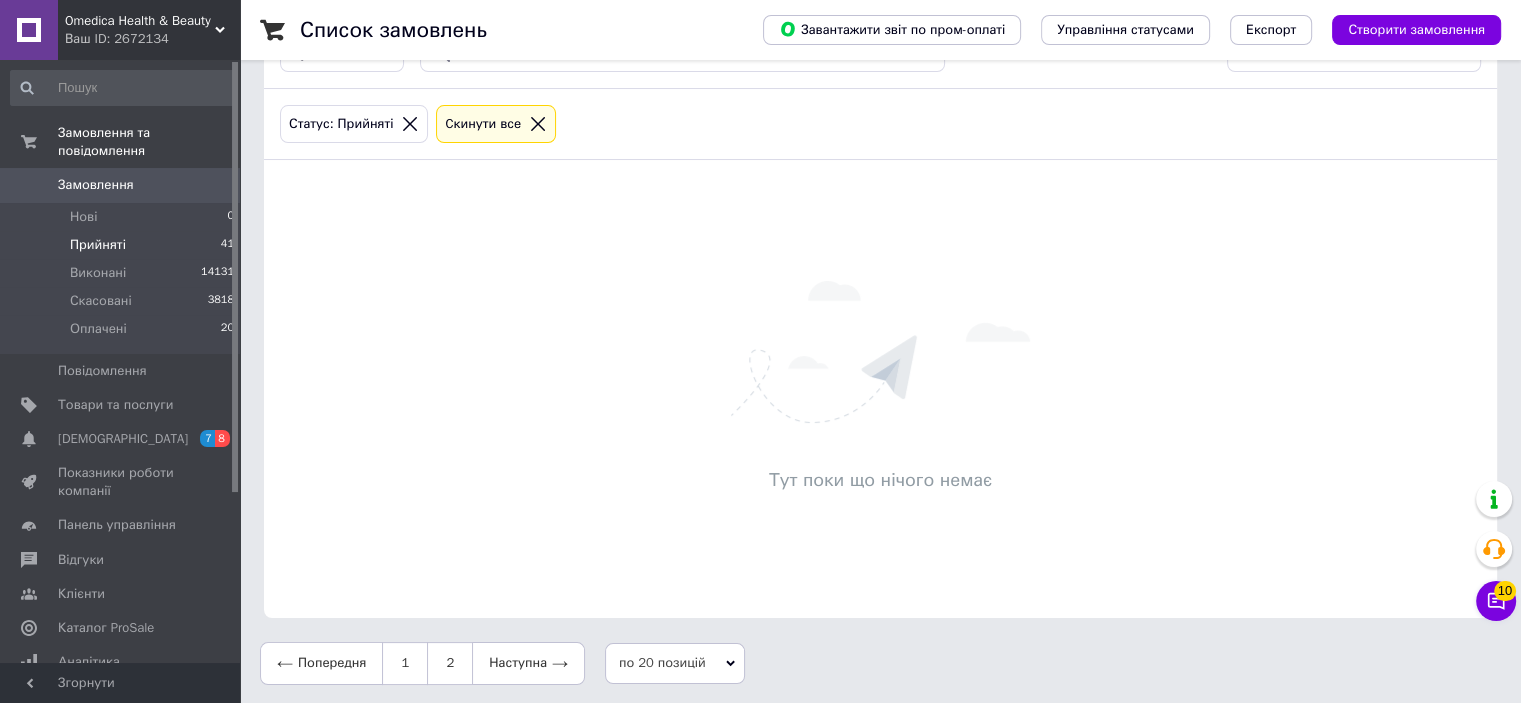 click on "Omedica Health & Beauty" at bounding box center (140, 21) 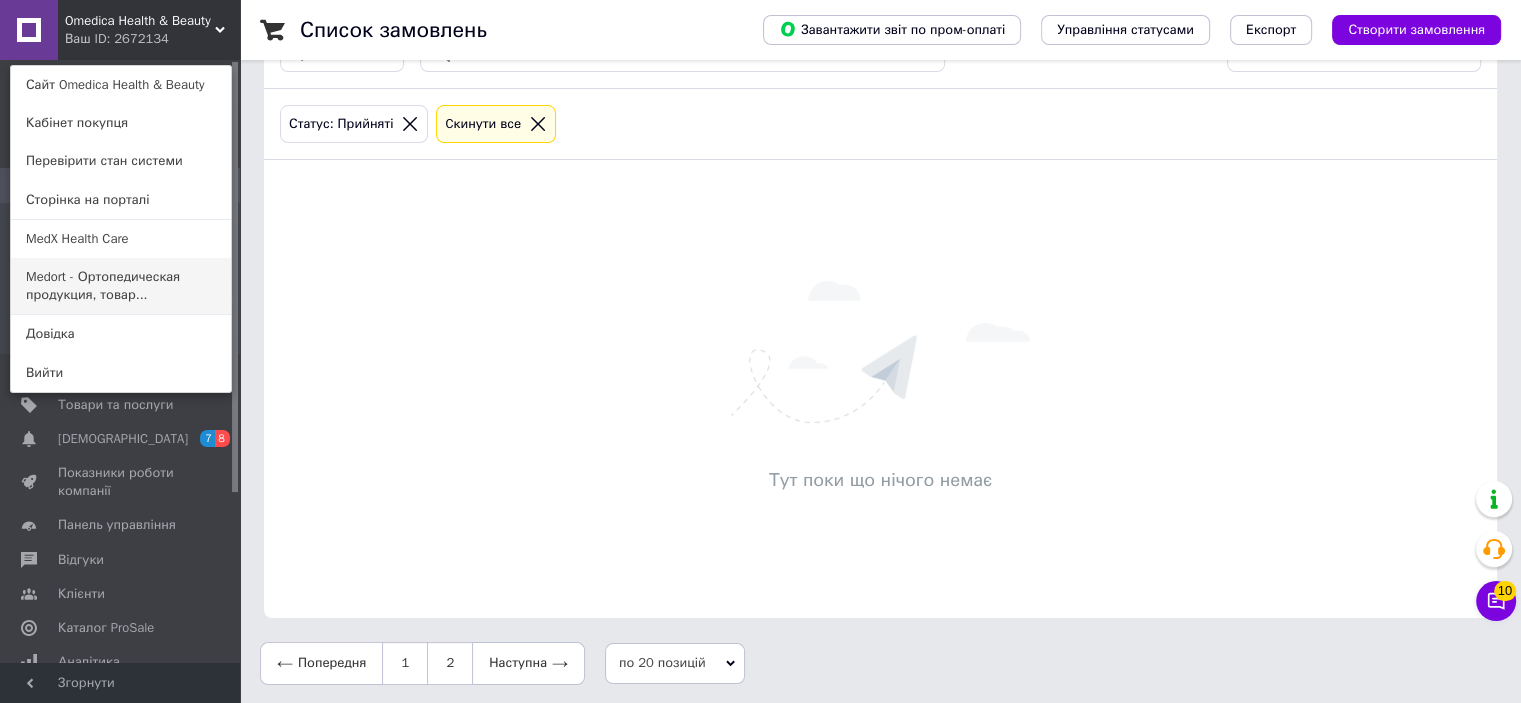 click on "Medort - Ортопедическая продукция, товар..." at bounding box center [121, 286] 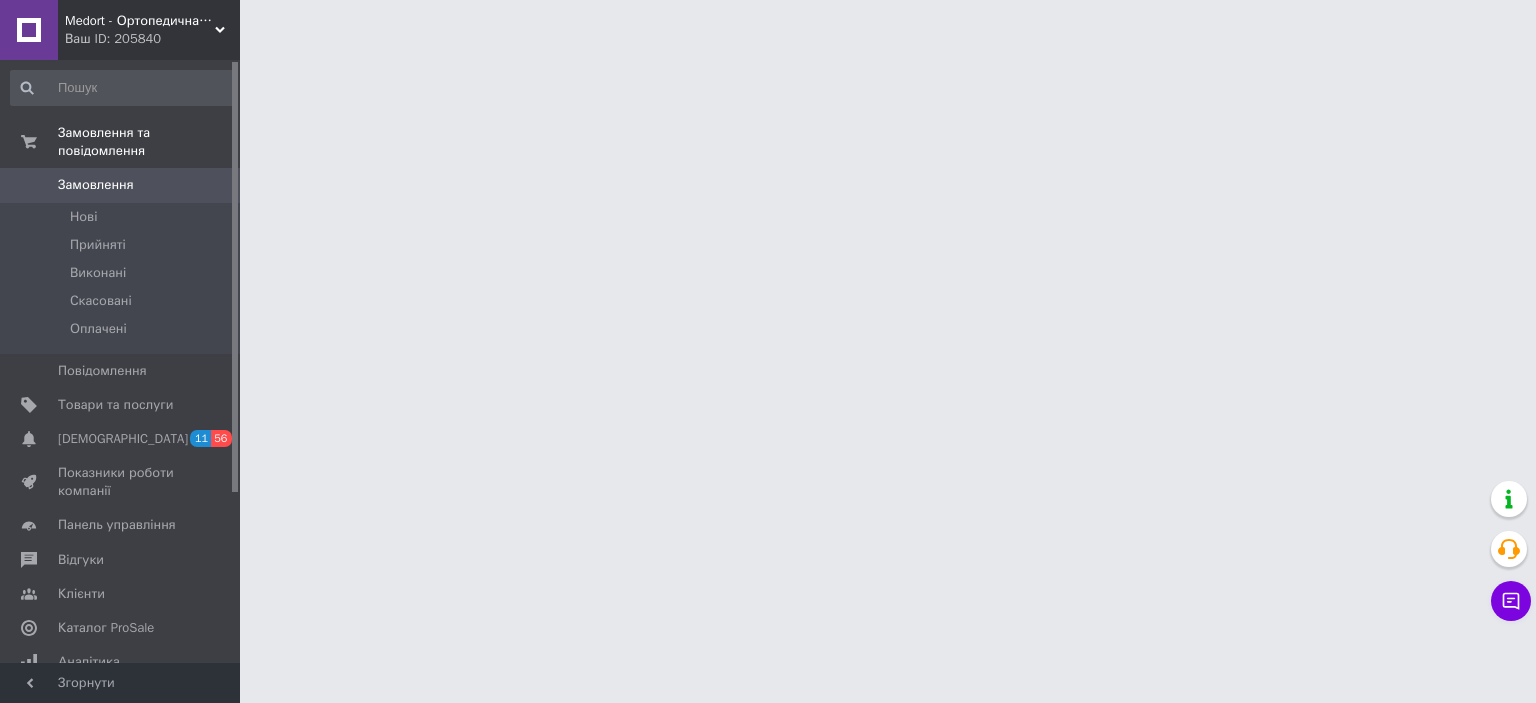 click on "Прийняті" at bounding box center [98, 245] 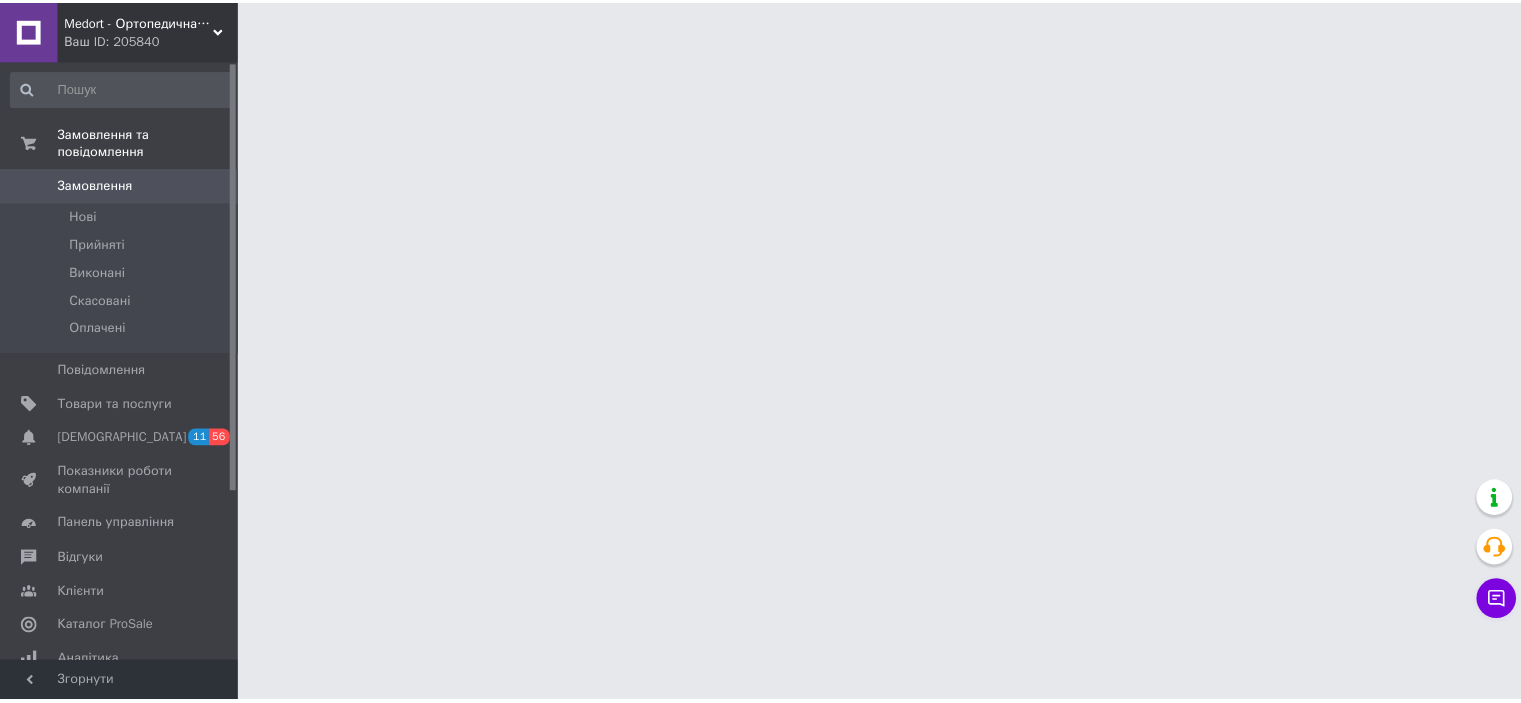 scroll, scrollTop: 0, scrollLeft: 0, axis: both 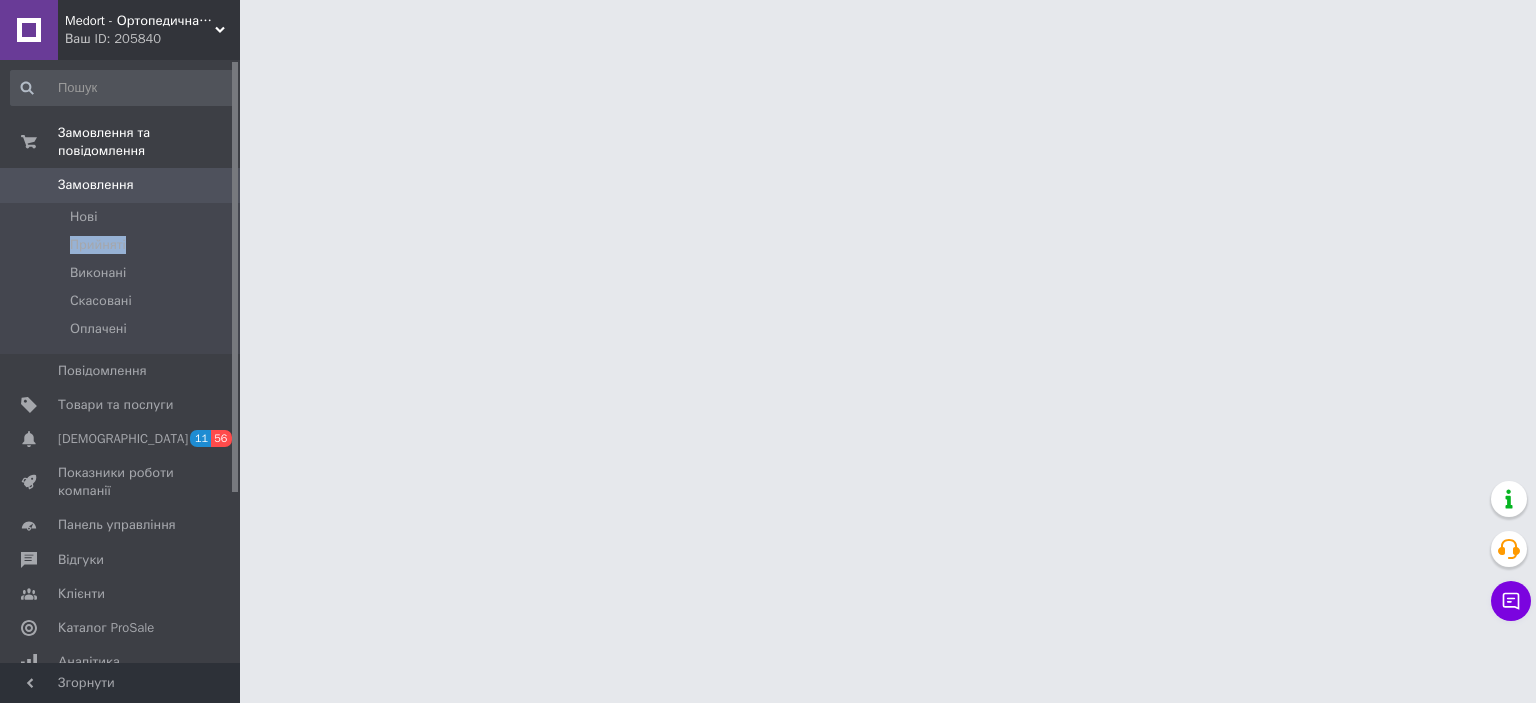 click on "Прийняті" at bounding box center (98, 245) 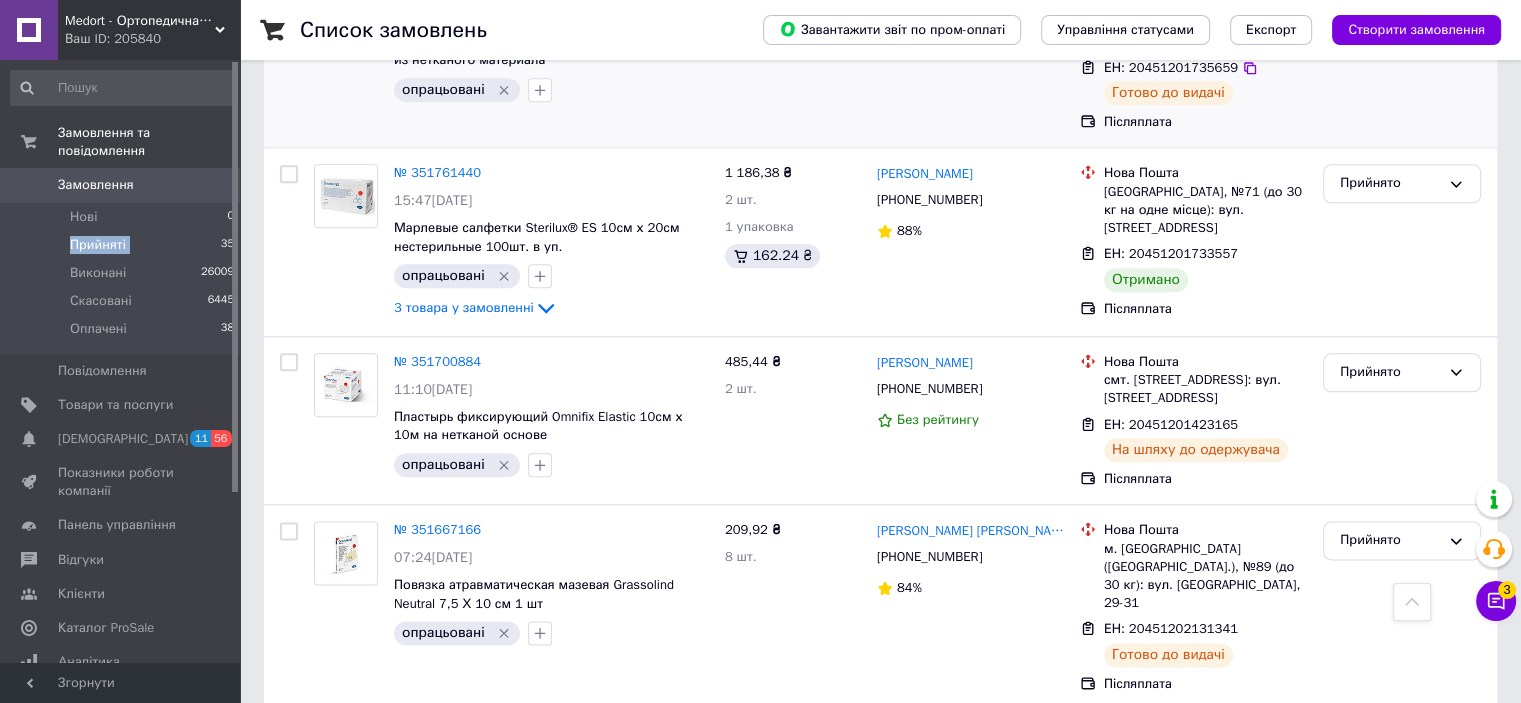 scroll, scrollTop: 2300, scrollLeft: 0, axis: vertical 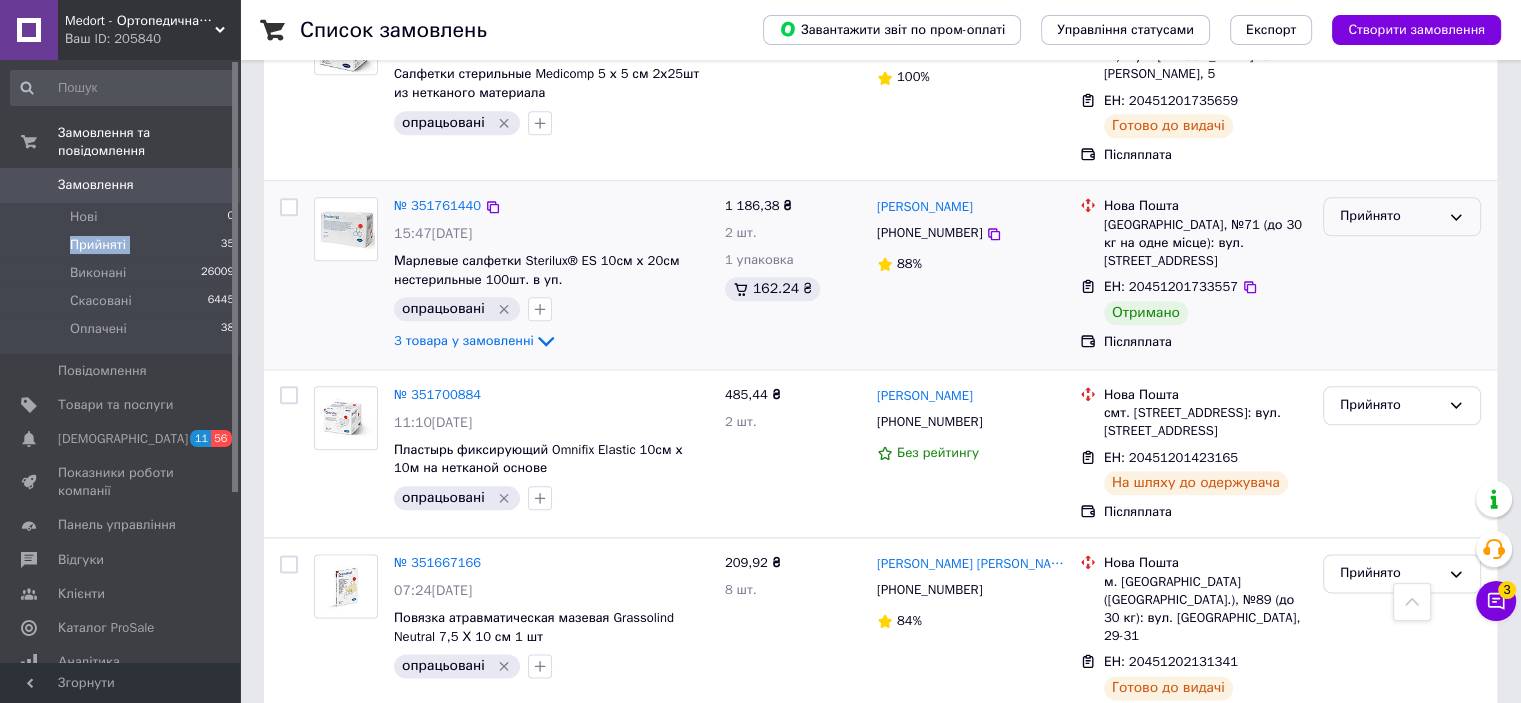 drag, startPoint x: 1345, startPoint y: 171, endPoint x: 1341, endPoint y: 191, distance: 20.396078 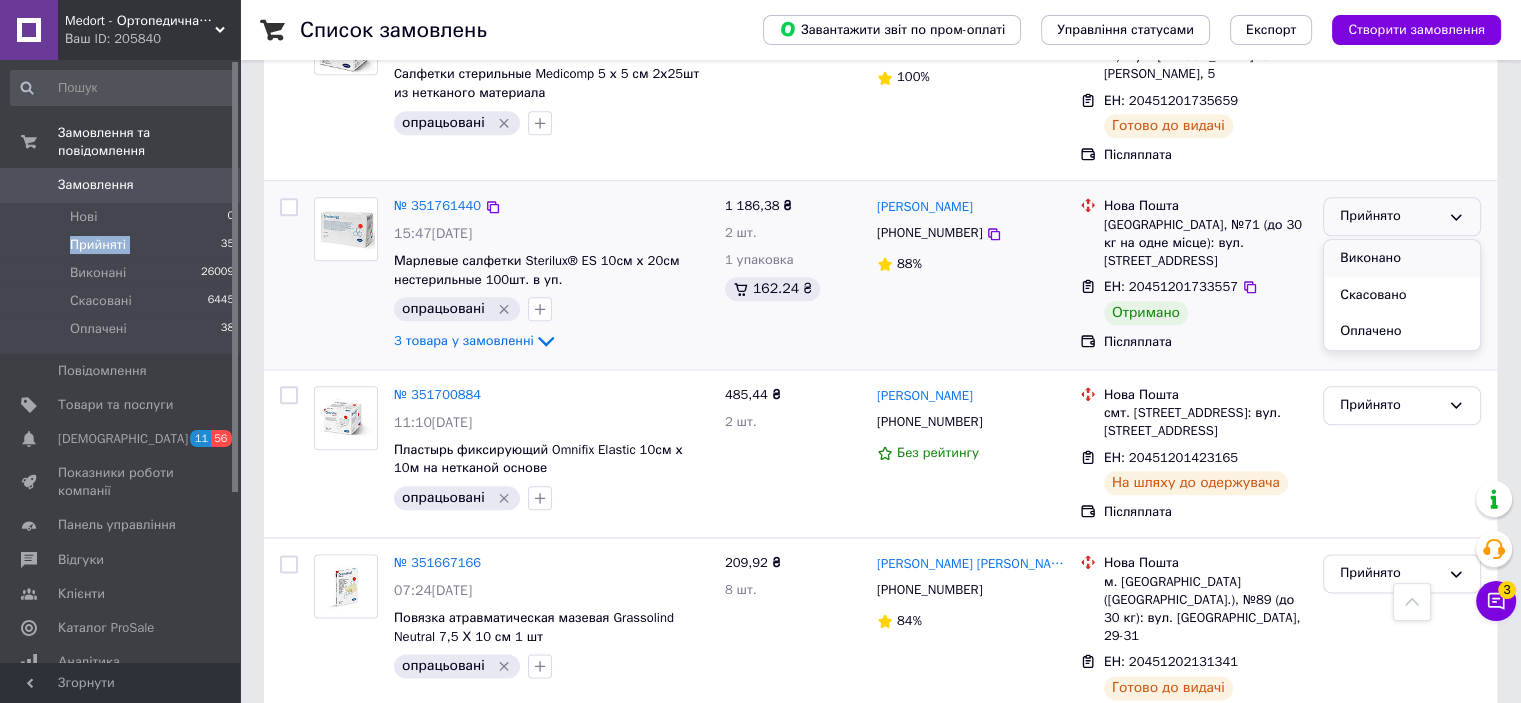click on "Виконано" at bounding box center (1402, 258) 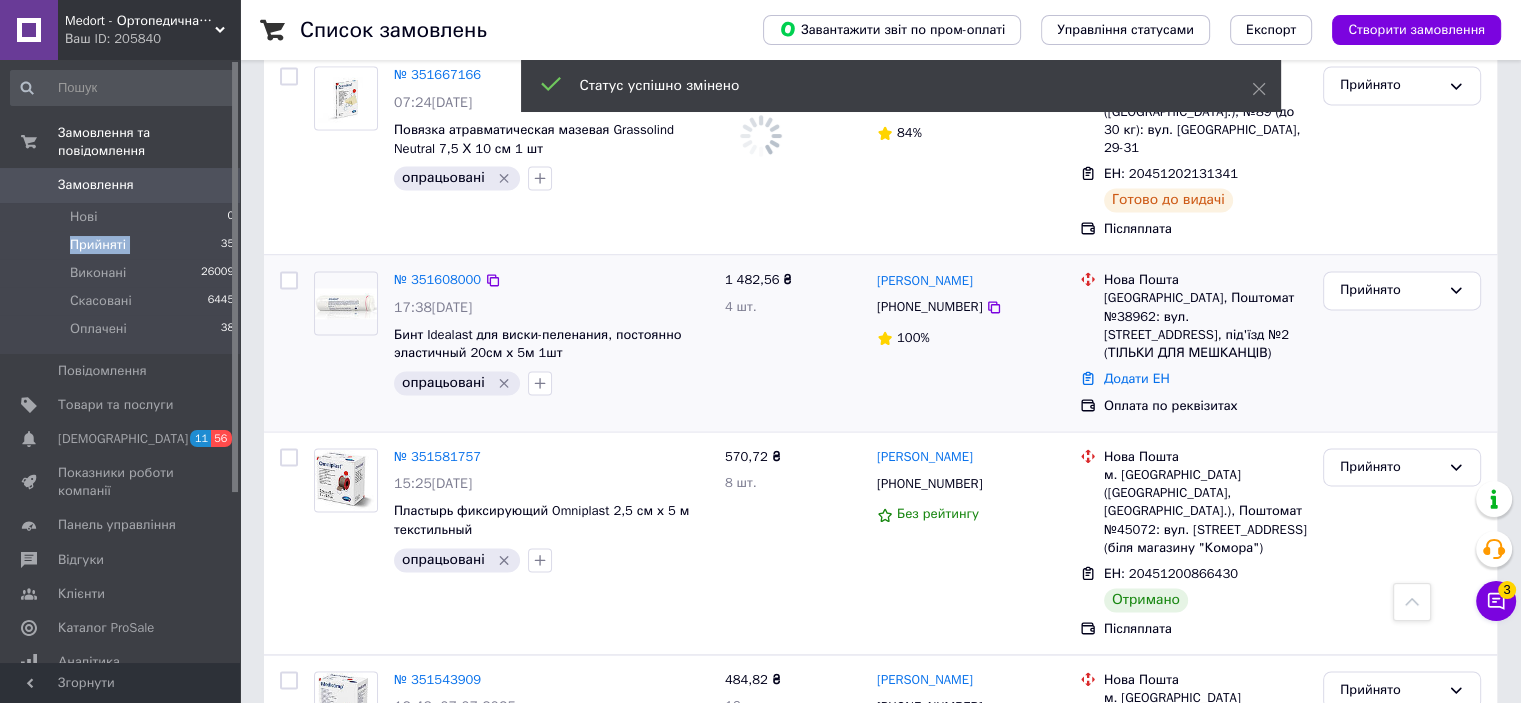scroll, scrollTop: 2800, scrollLeft: 0, axis: vertical 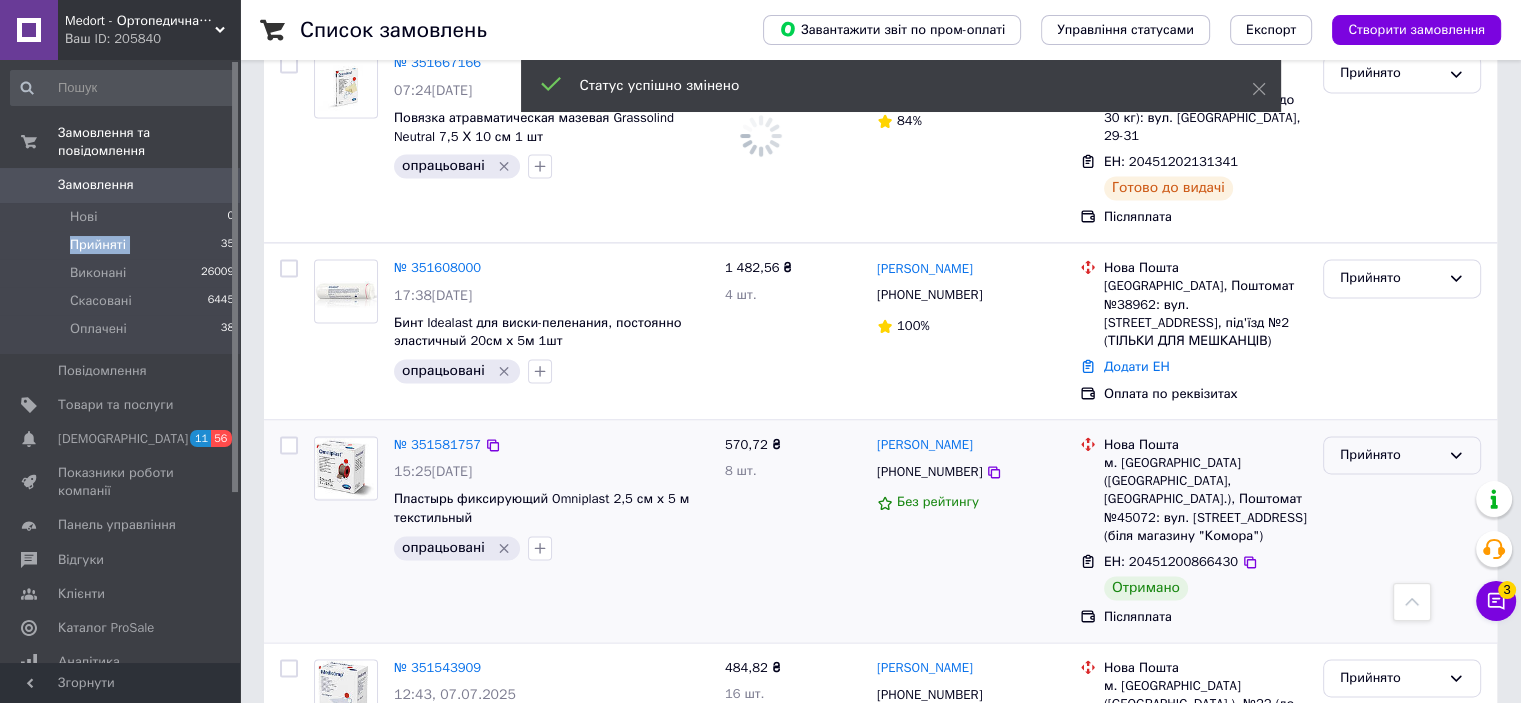 click on "Прийнято" at bounding box center [1390, 455] 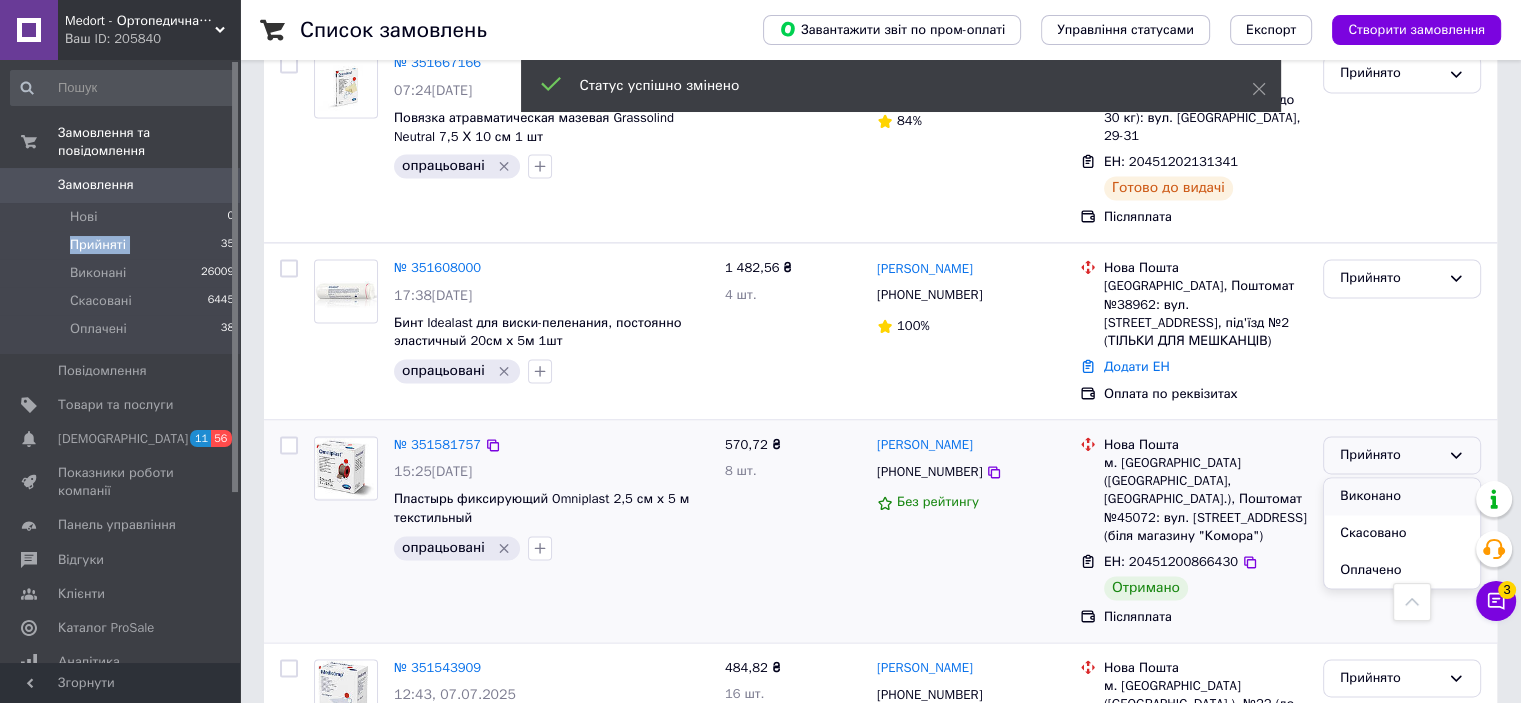 click on "Виконано" at bounding box center [1402, 496] 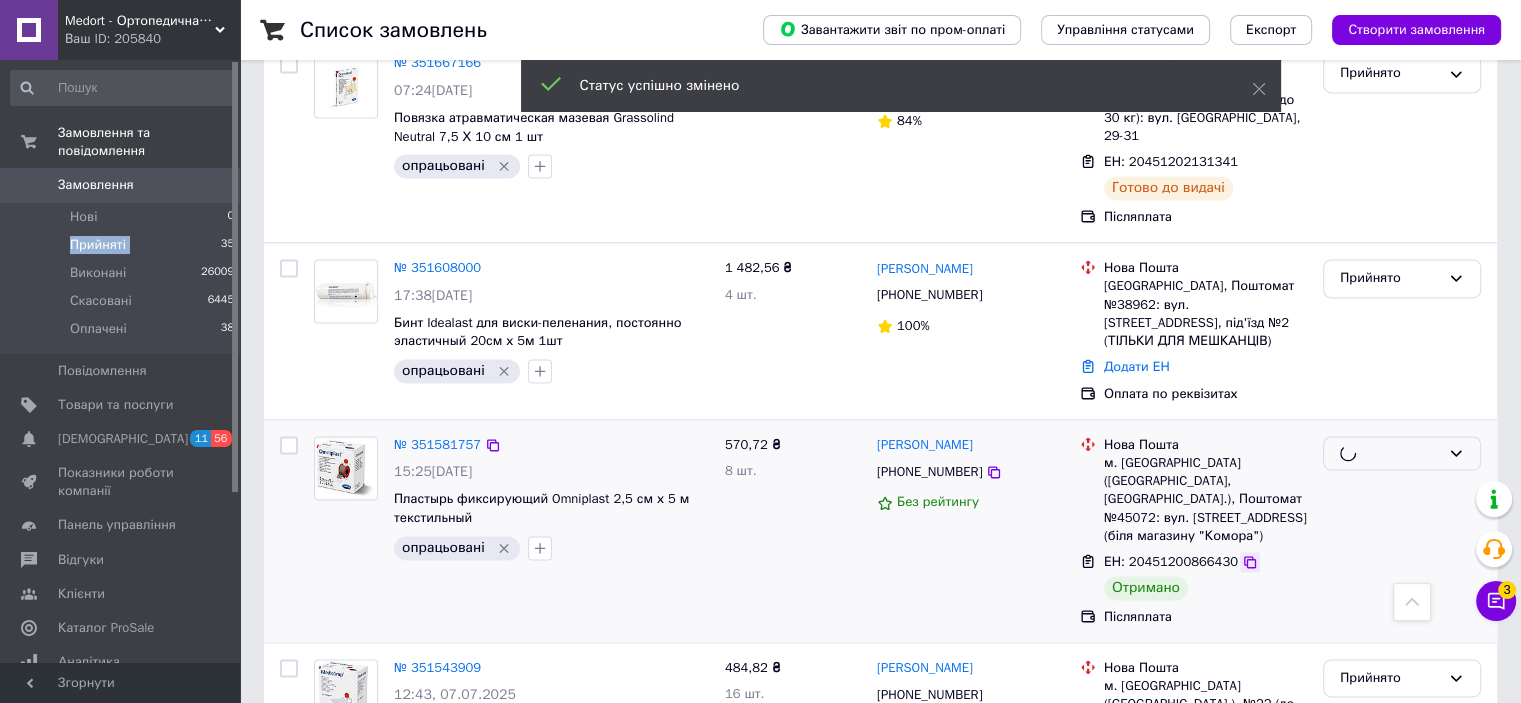 scroll, scrollTop: 3200, scrollLeft: 0, axis: vertical 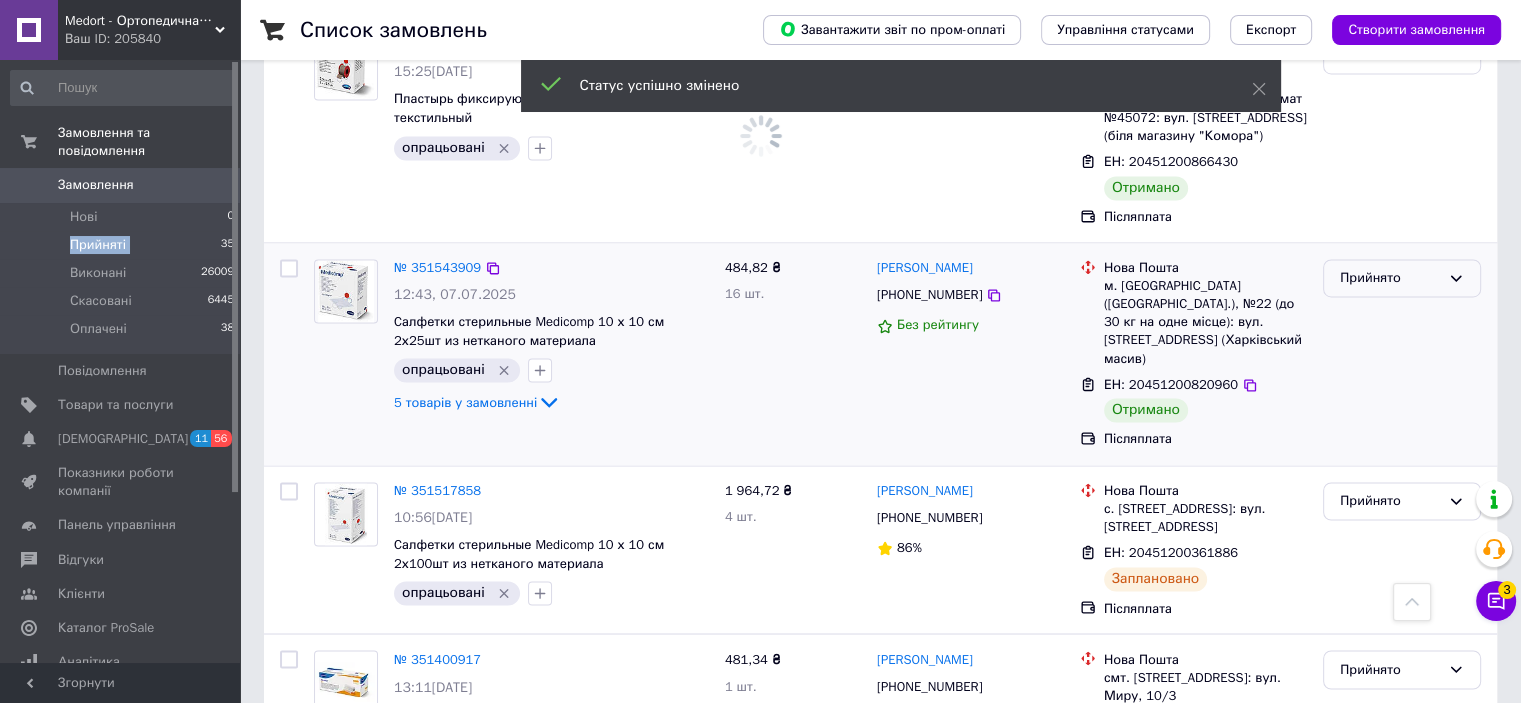 click on "Прийнято" at bounding box center (1390, 278) 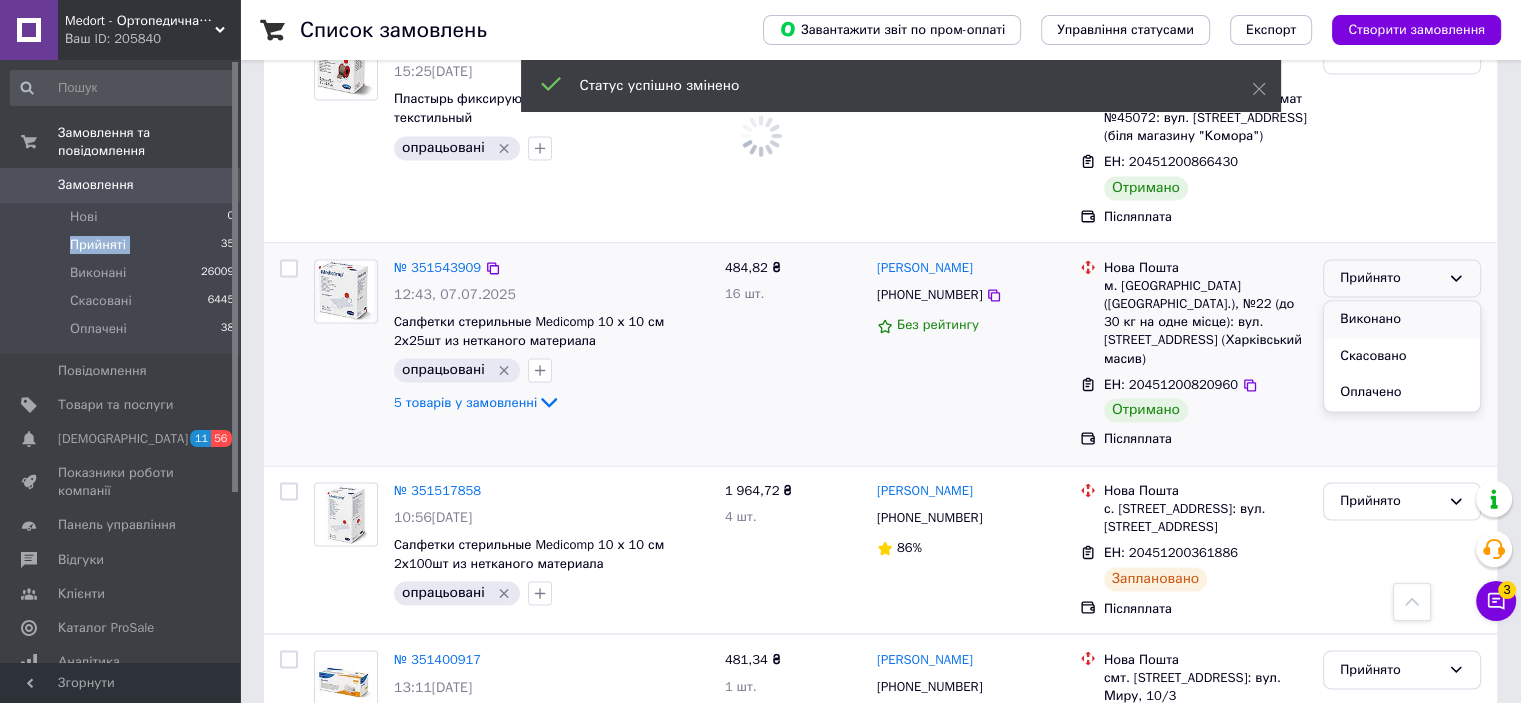 click on "Виконано" at bounding box center (1402, 319) 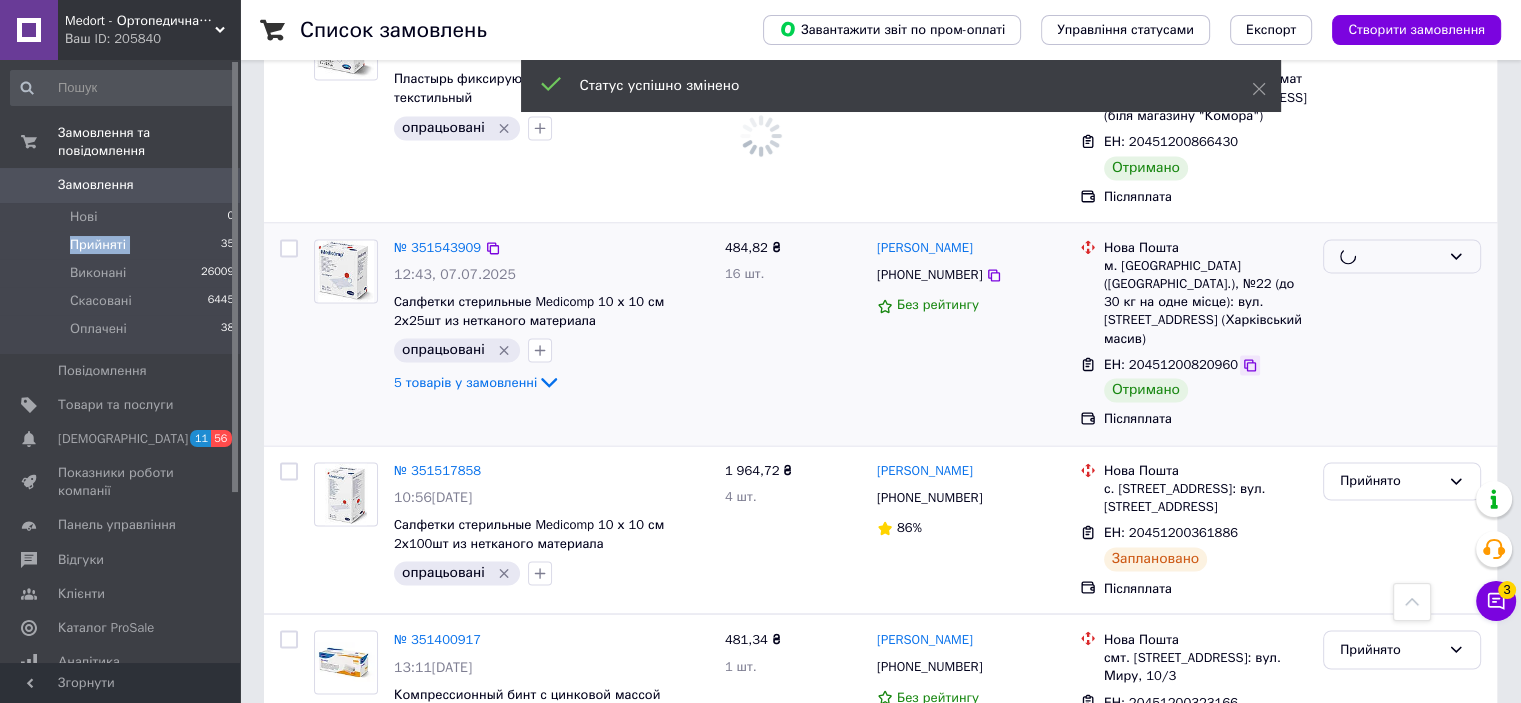 scroll, scrollTop: 3256, scrollLeft: 0, axis: vertical 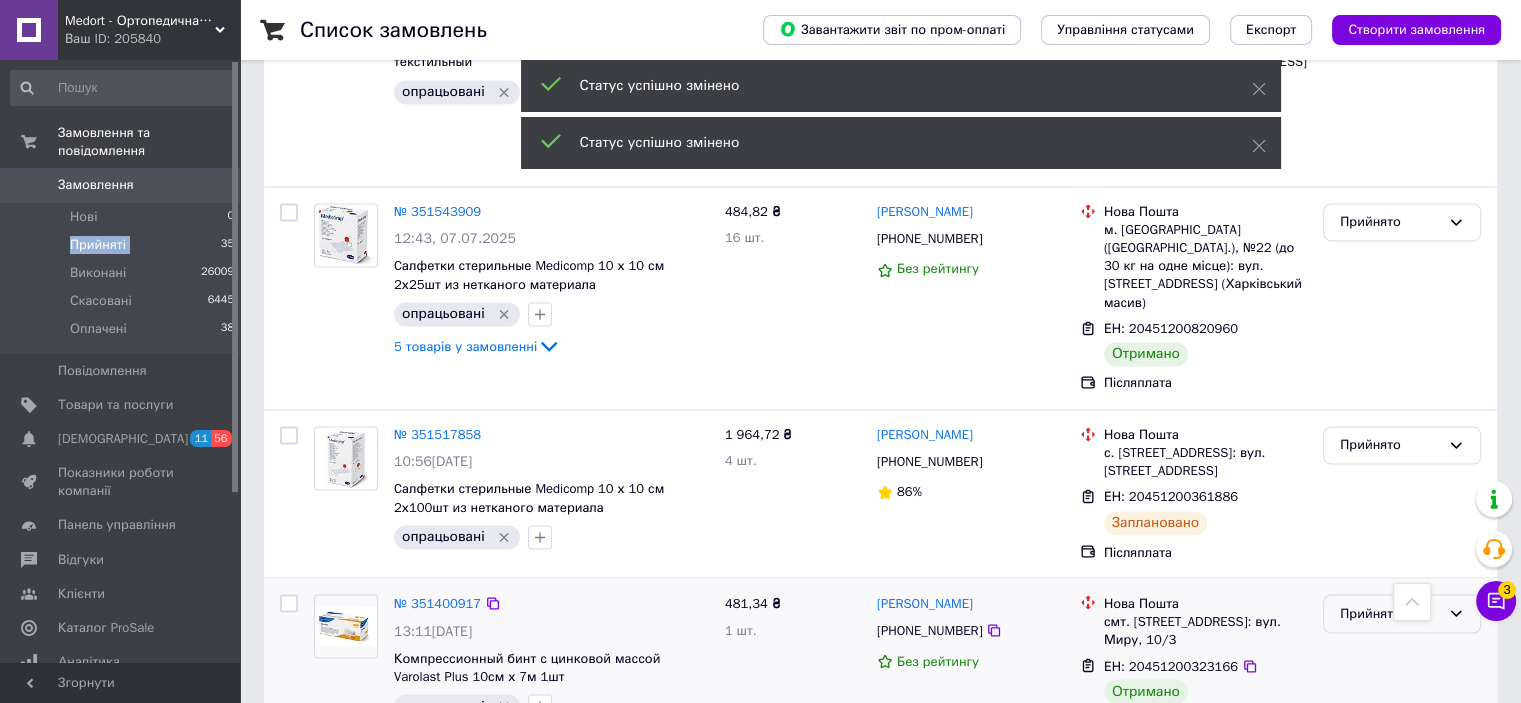click on "Прийнято" at bounding box center [1390, 613] 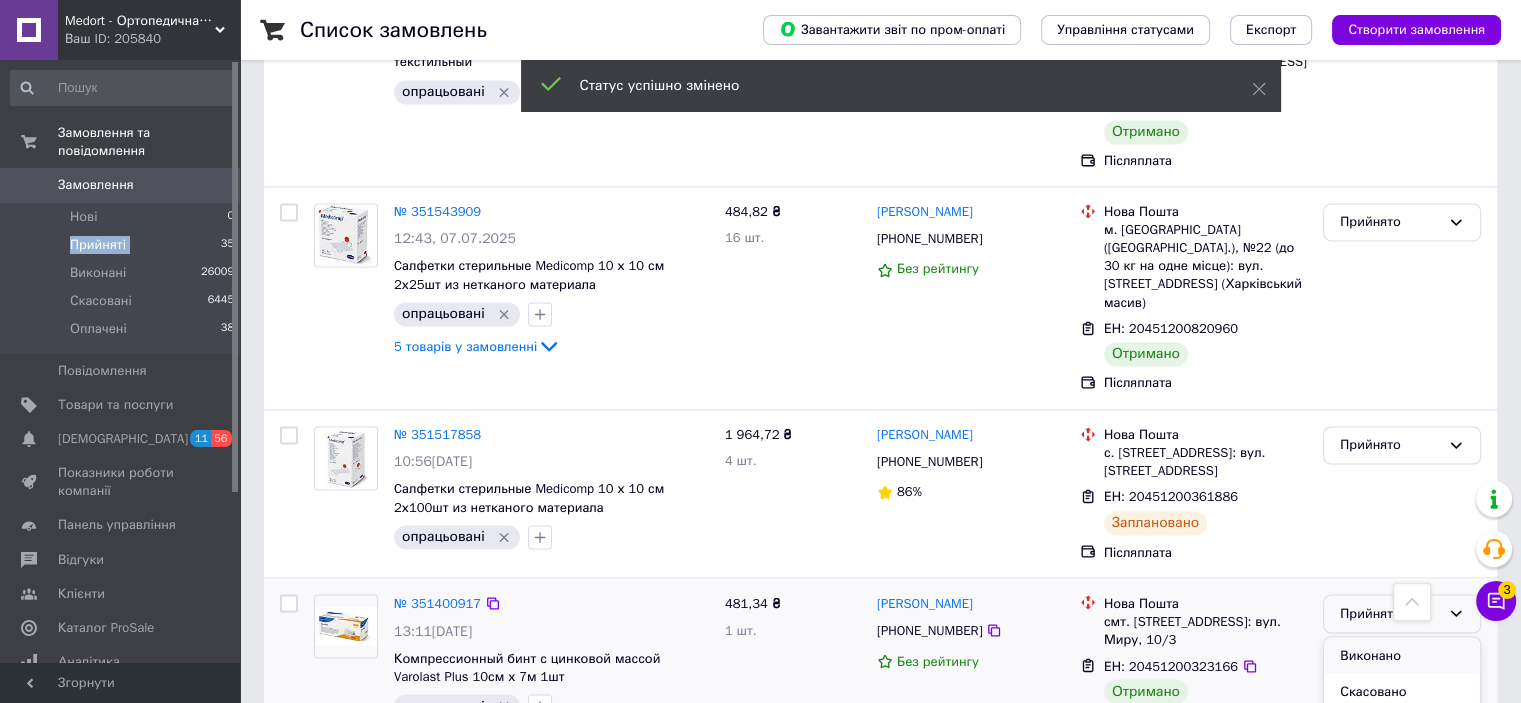 click on "Виконано" at bounding box center [1402, 655] 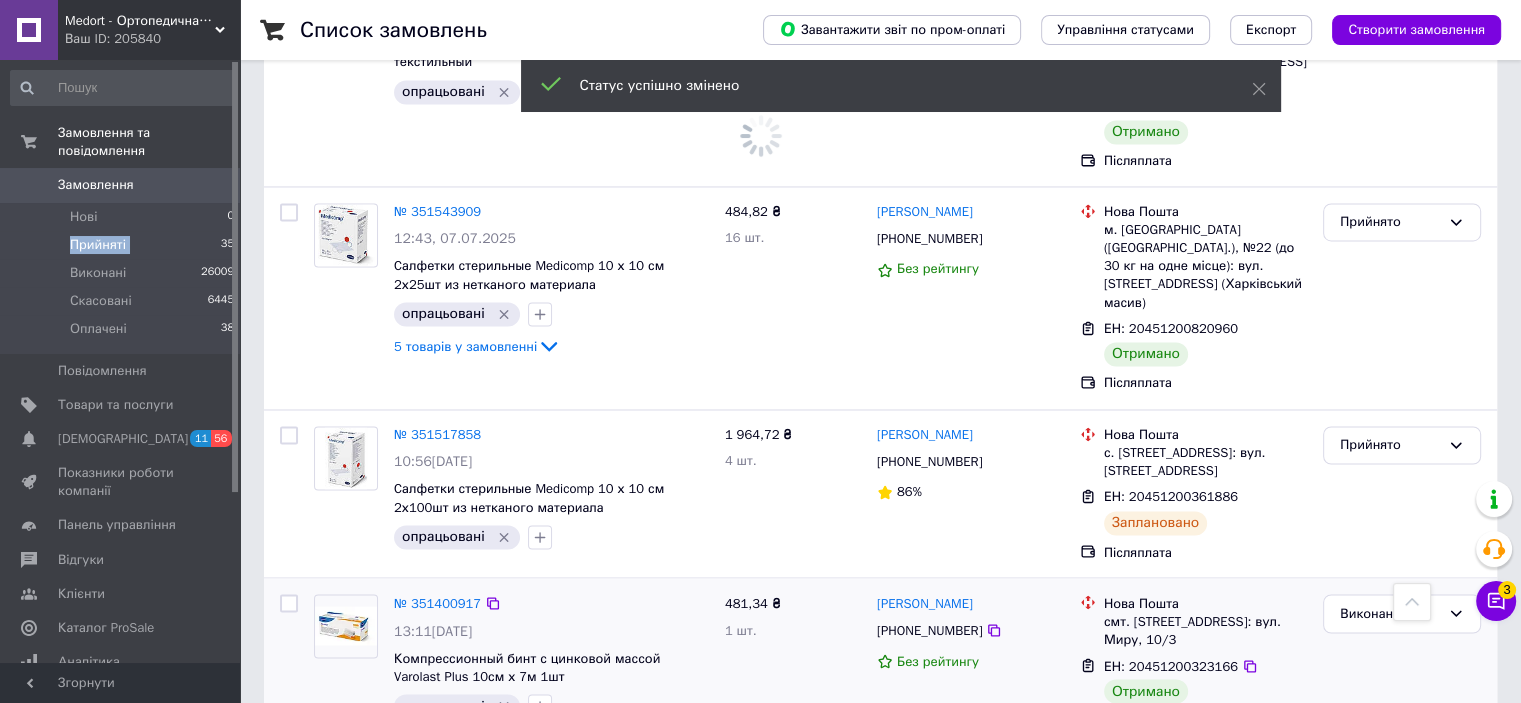click on "2" at bounding box center (327, 790) 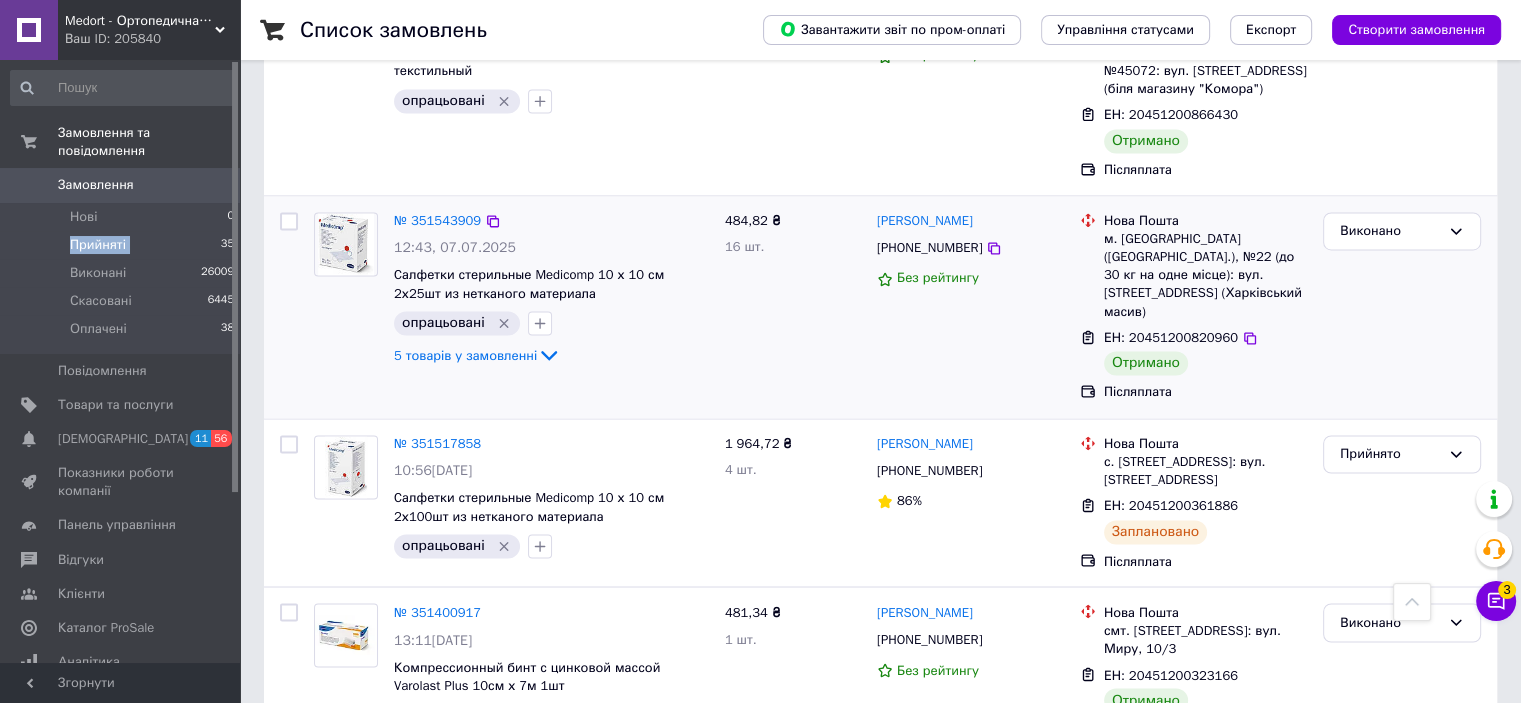 scroll, scrollTop: 3256, scrollLeft: 0, axis: vertical 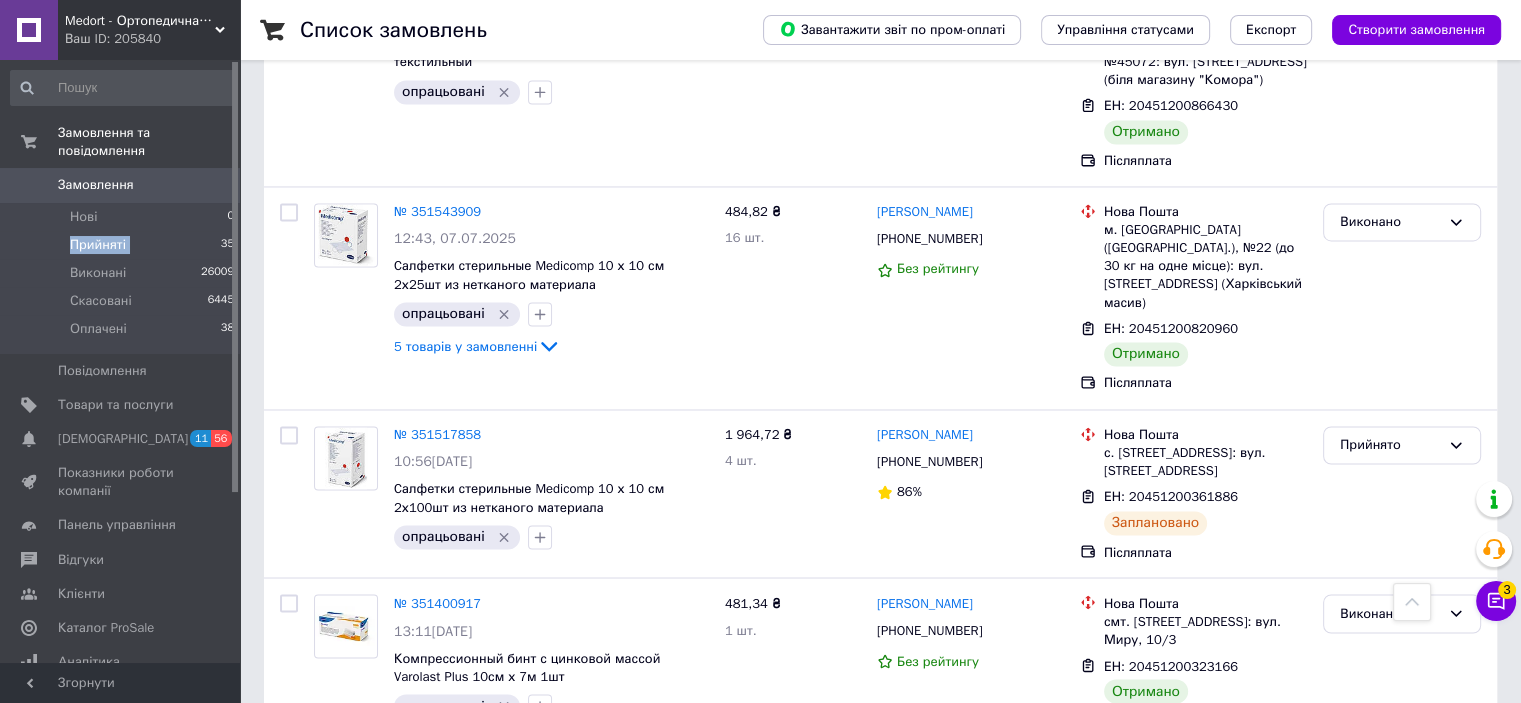 click on "2" at bounding box center [327, 790] 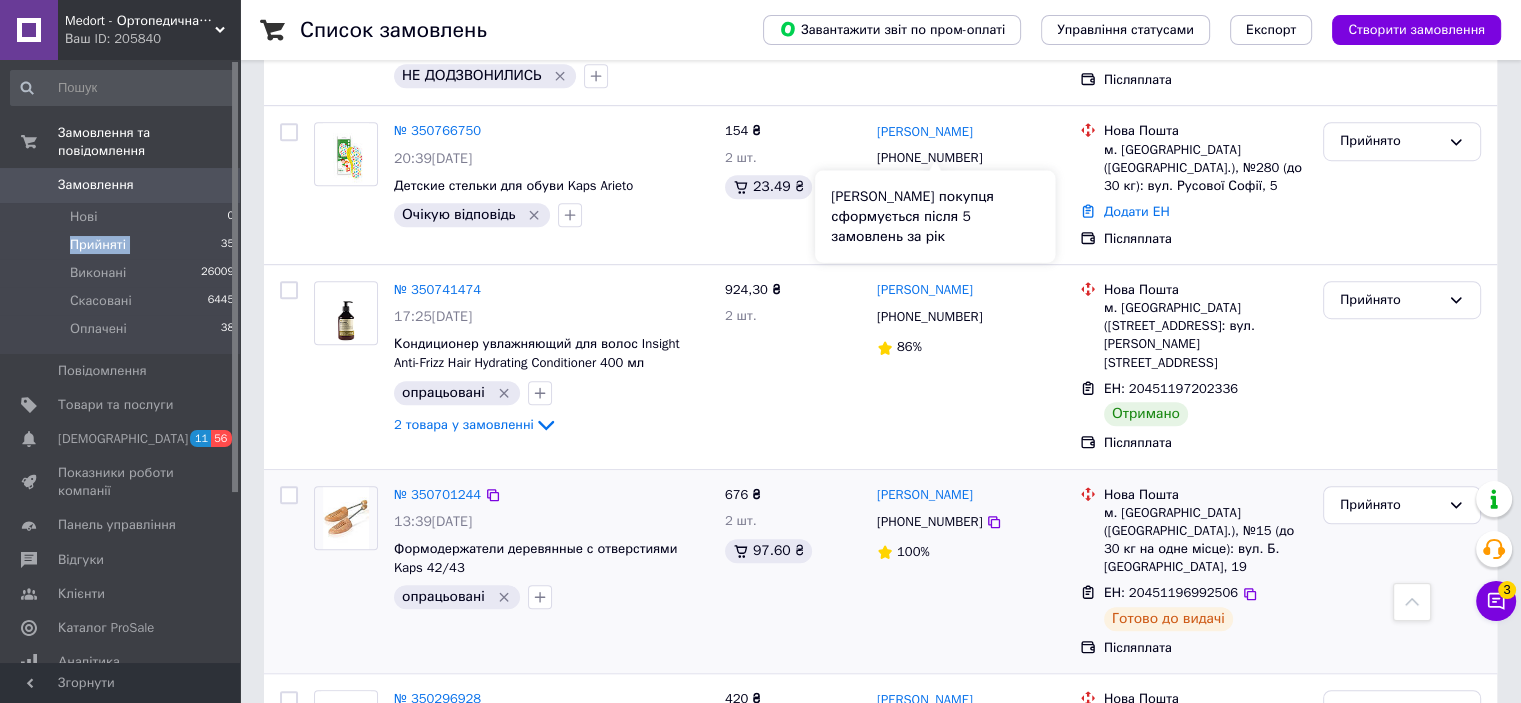scroll, scrollTop: 1200, scrollLeft: 0, axis: vertical 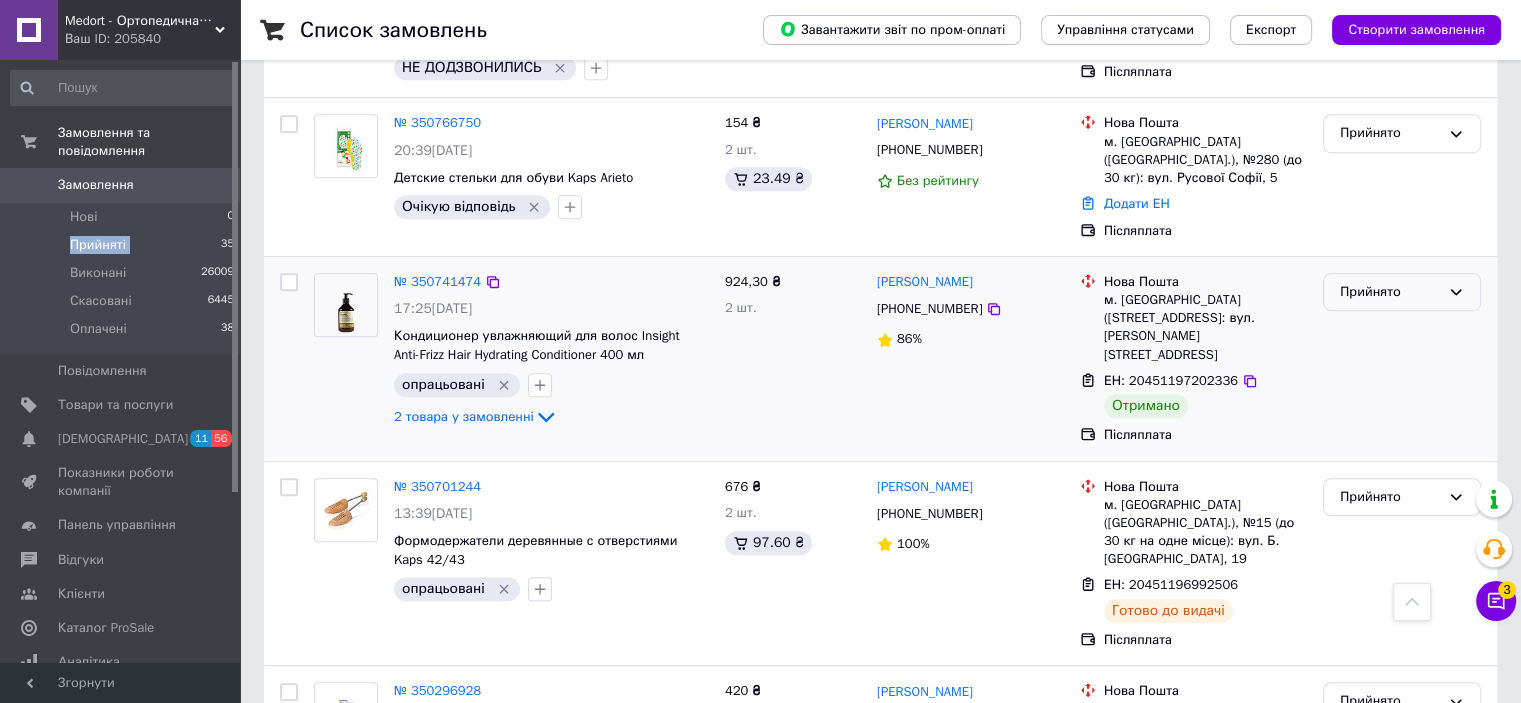 click on "Прийнято" at bounding box center (1390, 292) 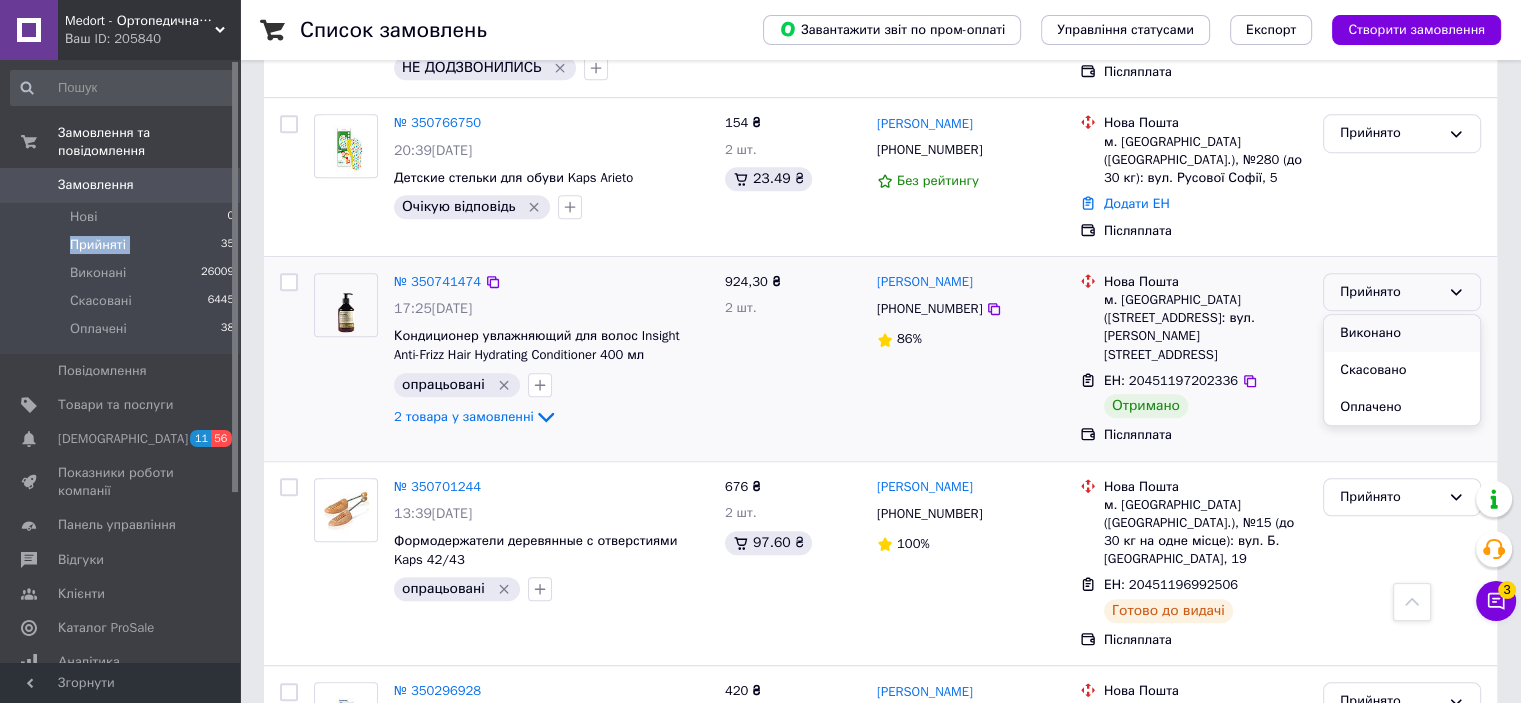 click on "Виконано" at bounding box center [1402, 333] 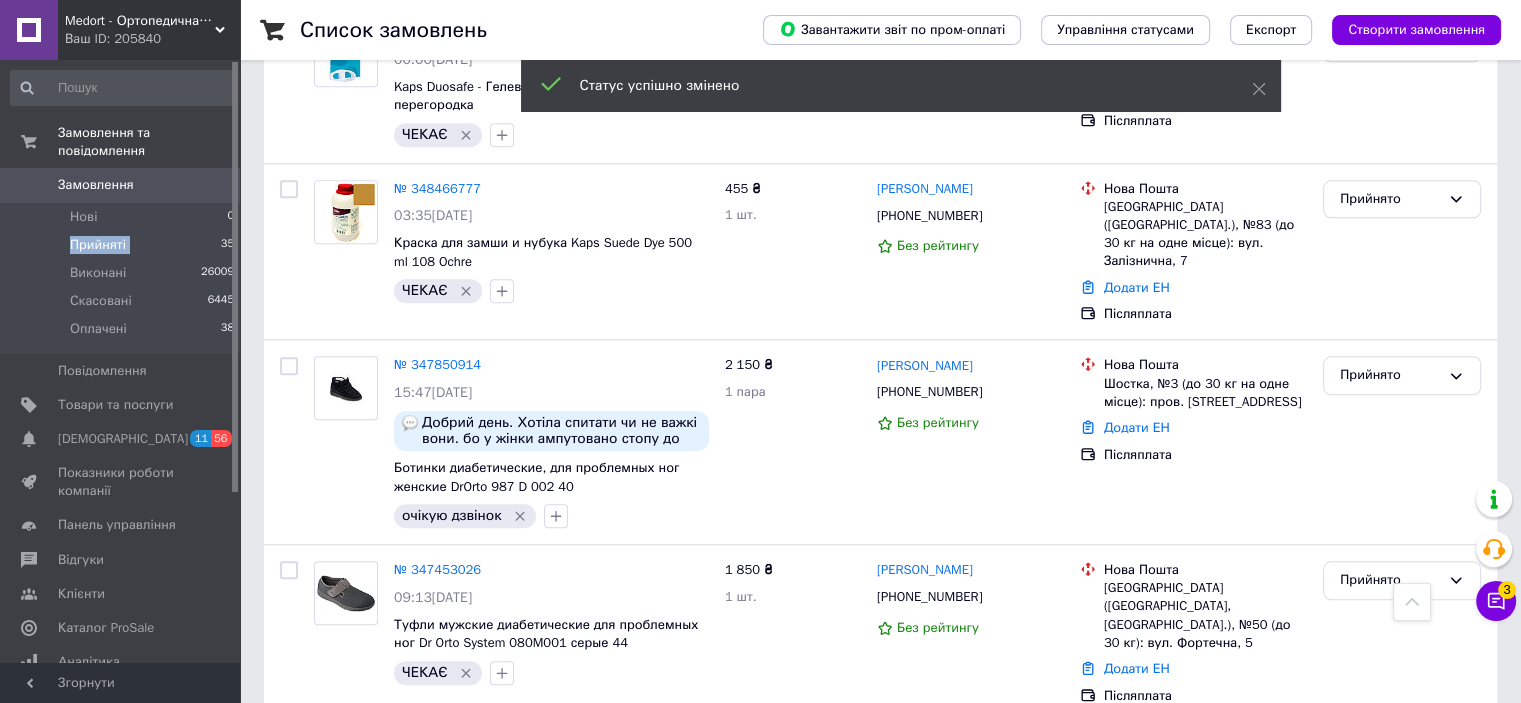 scroll, scrollTop: 1621, scrollLeft: 0, axis: vertical 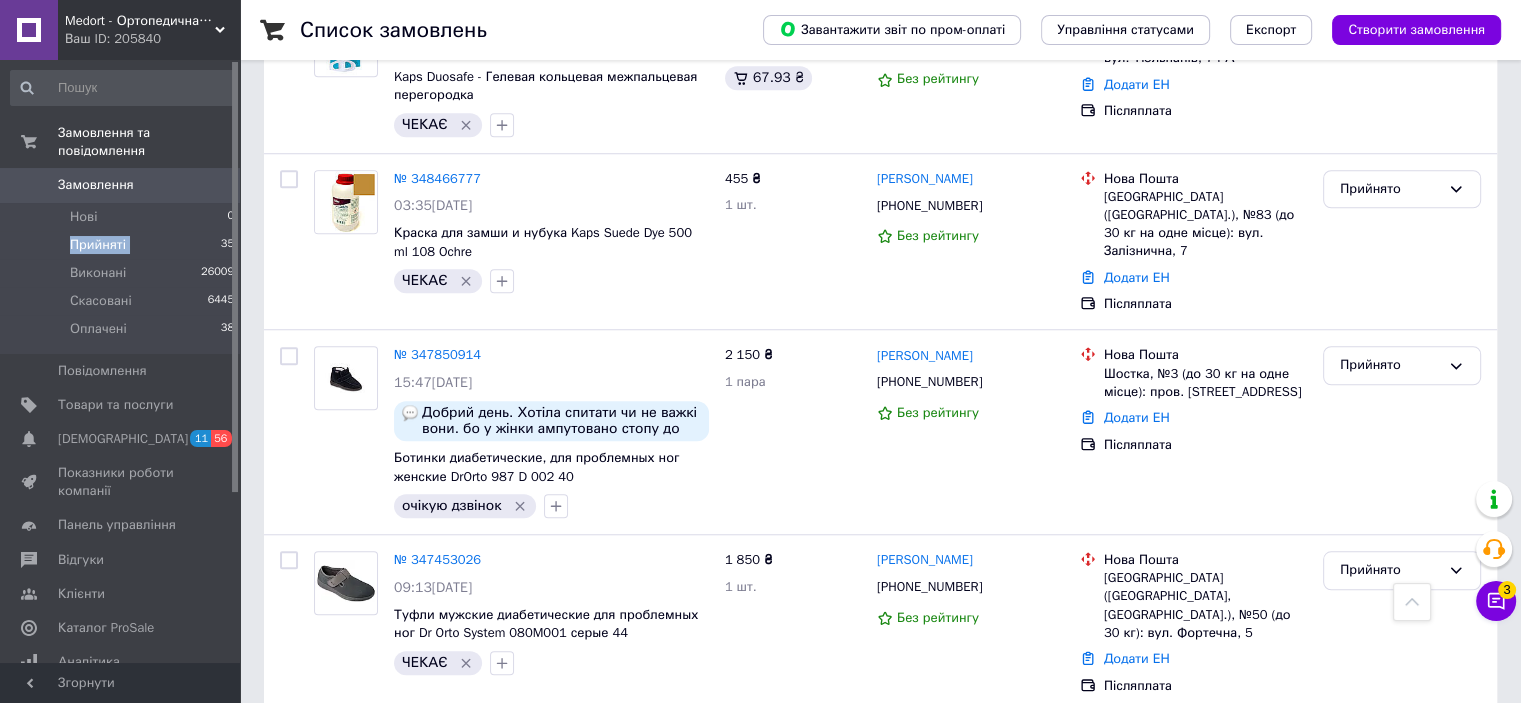 click on "Прийняті" at bounding box center (98, 245) 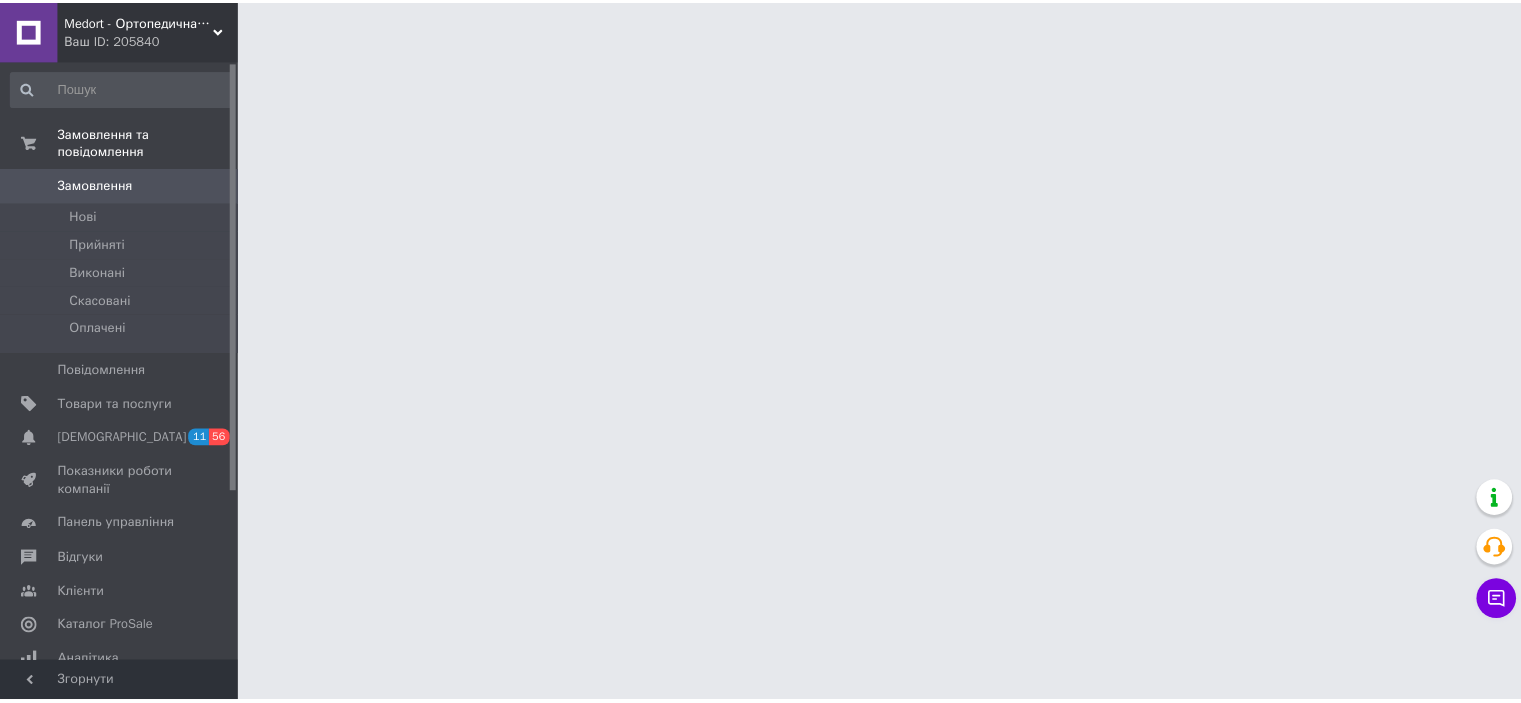 scroll, scrollTop: 0, scrollLeft: 0, axis: both 